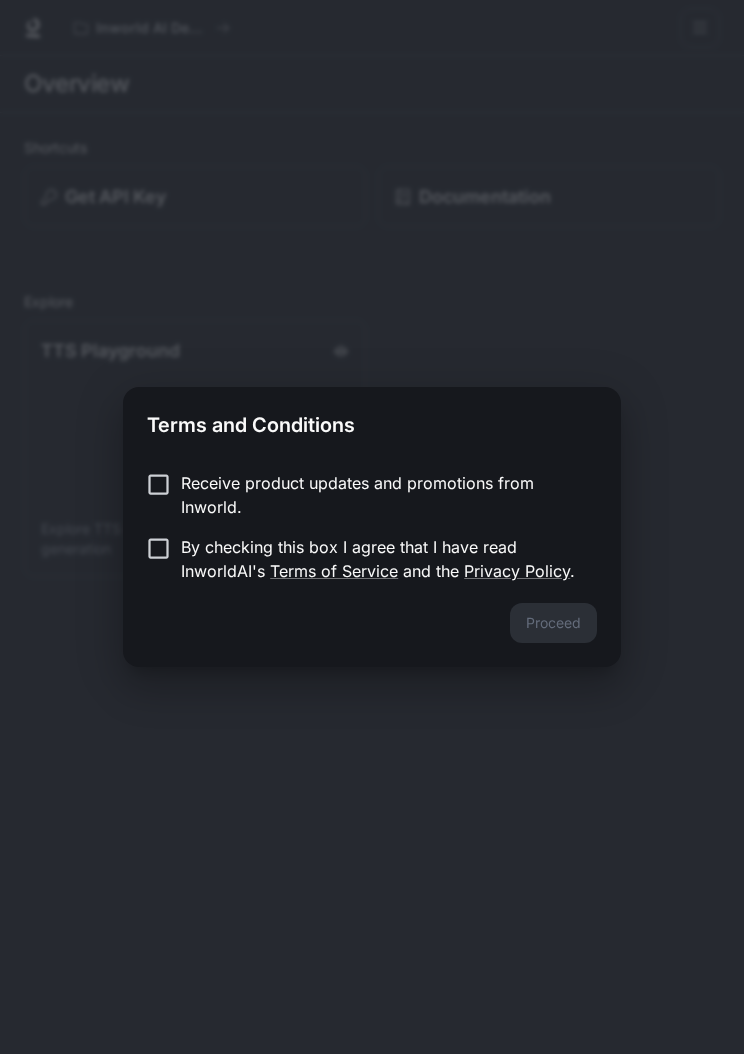 scroll, scrollTop: 0, scrollLeft: 0, axis: both 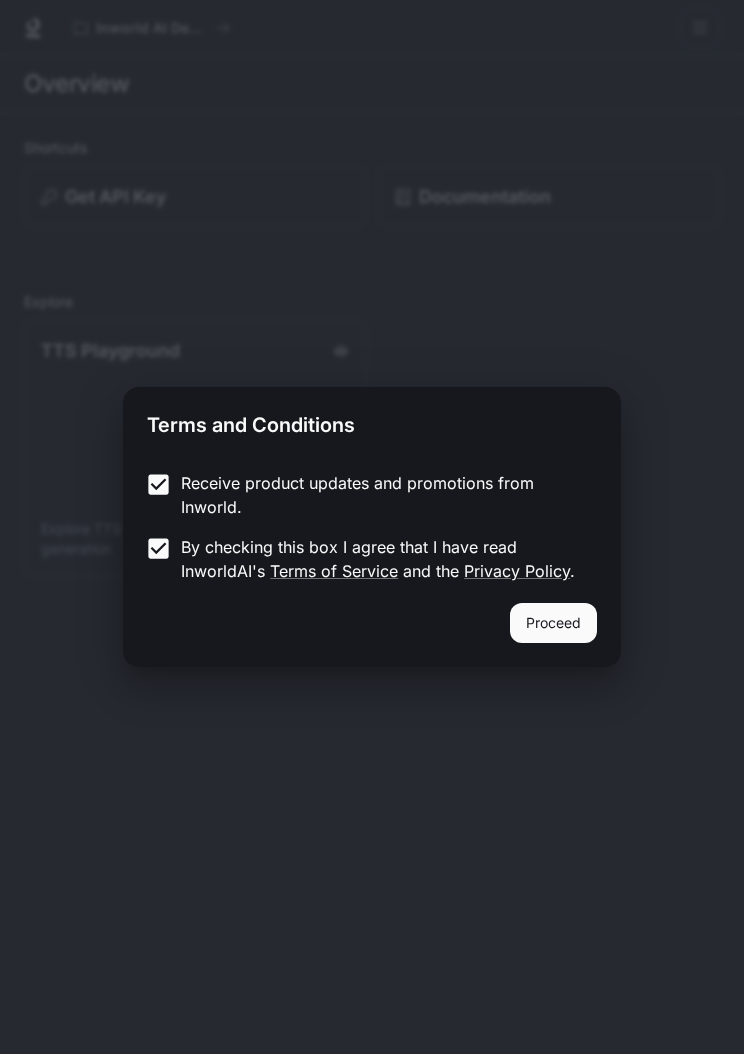 click on "Proceed" at bounding box center (553, 623) 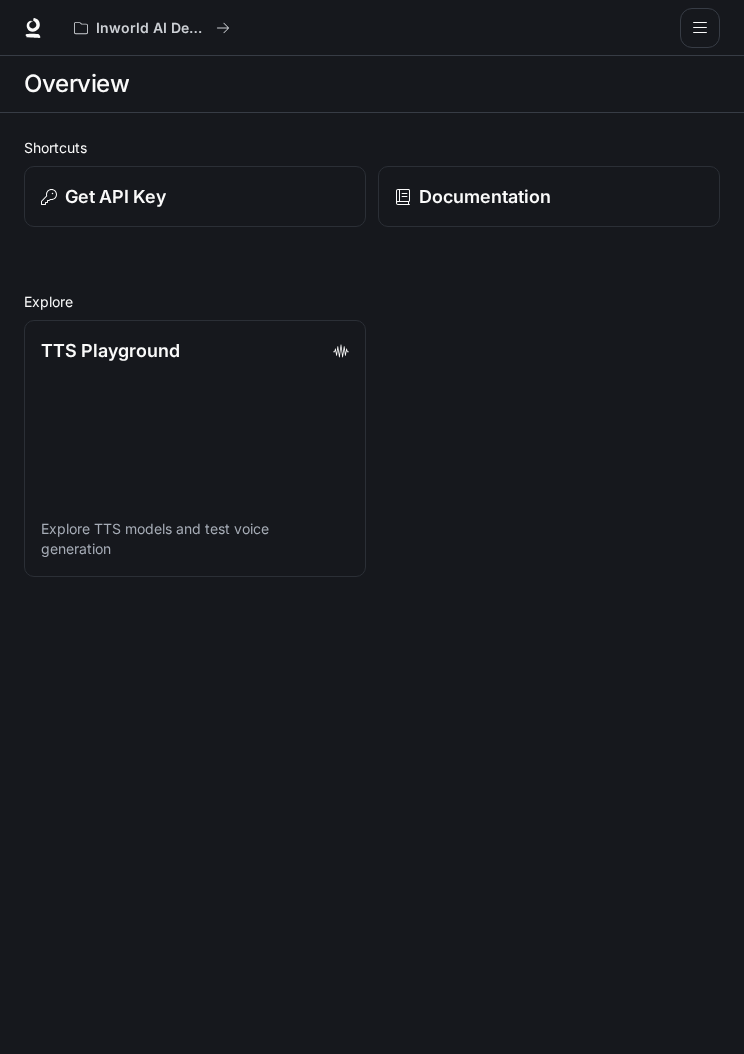 click on "Get API Key" at bounding box center (195, 196) 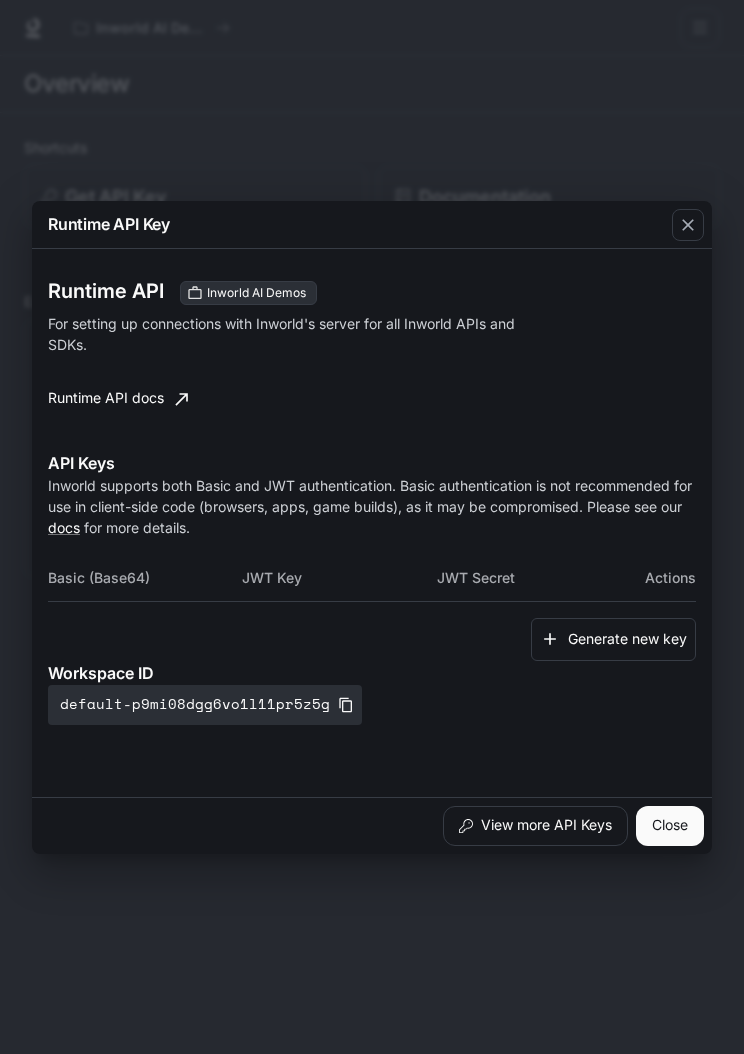 click at bounding box center (688, 225) 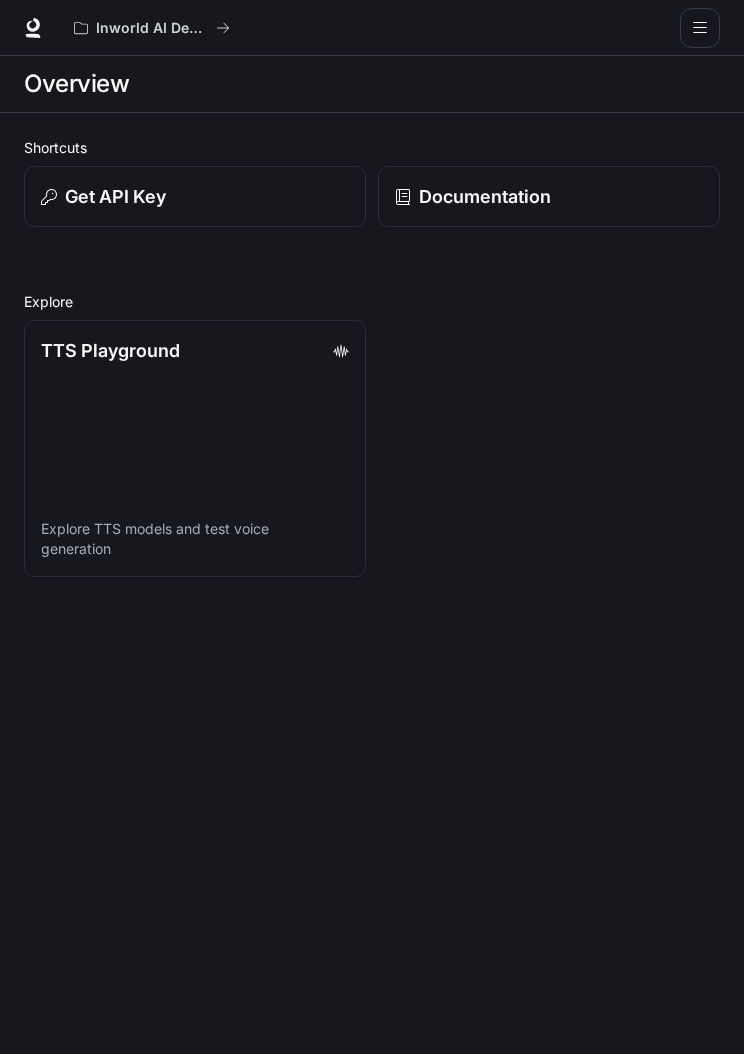 click on "Documentation" at bounding box center (549, 196) 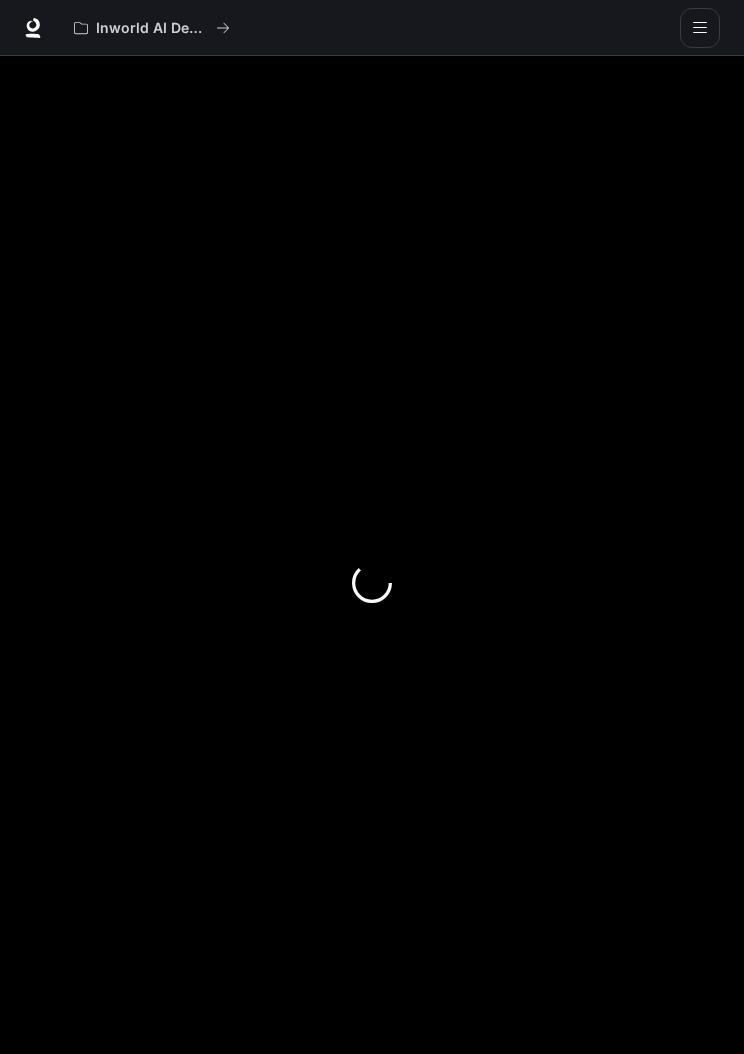 click at bounding box center [700, 28] 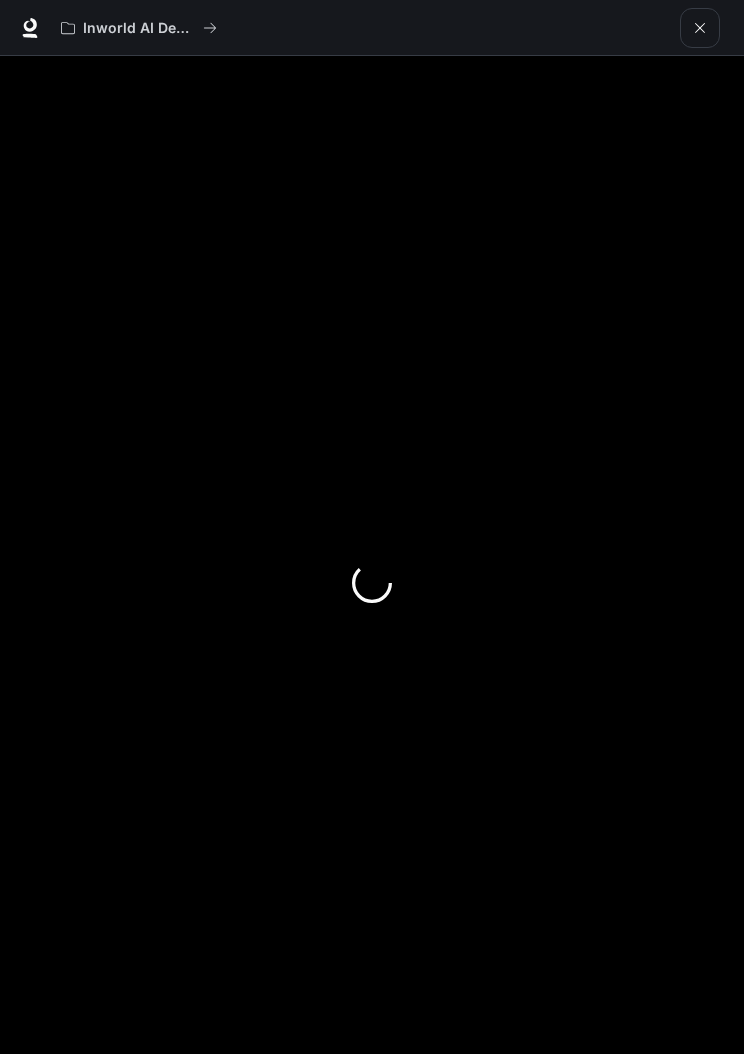 click at bounding box center [700, 28] 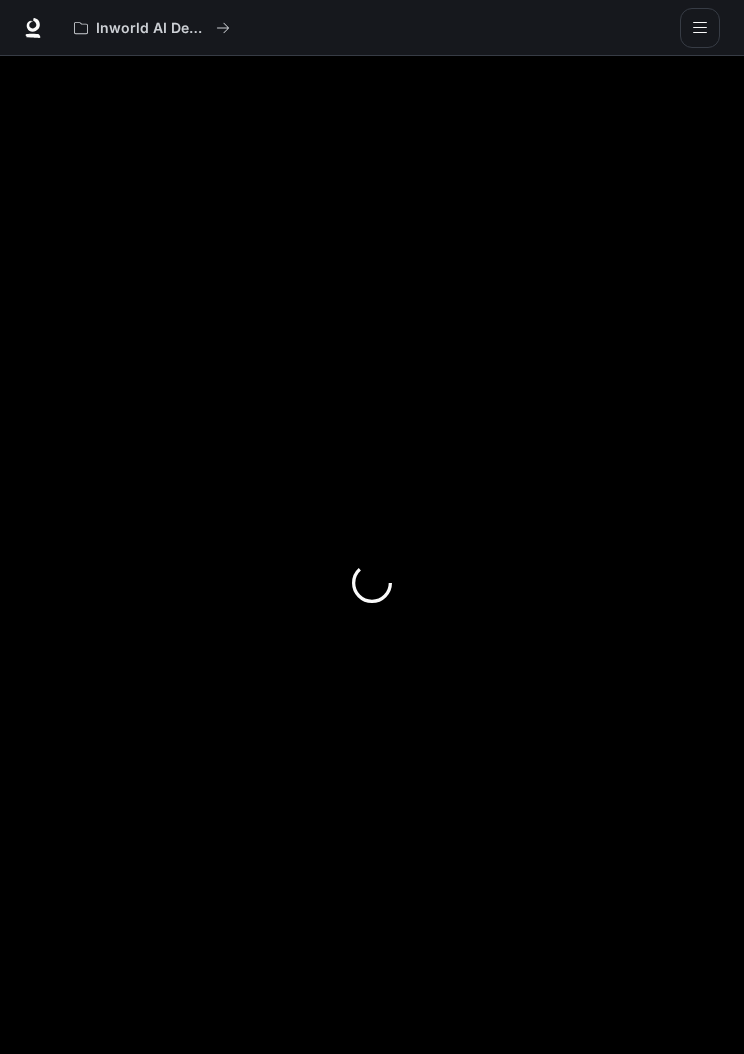 click at bounding box center [33, 28] 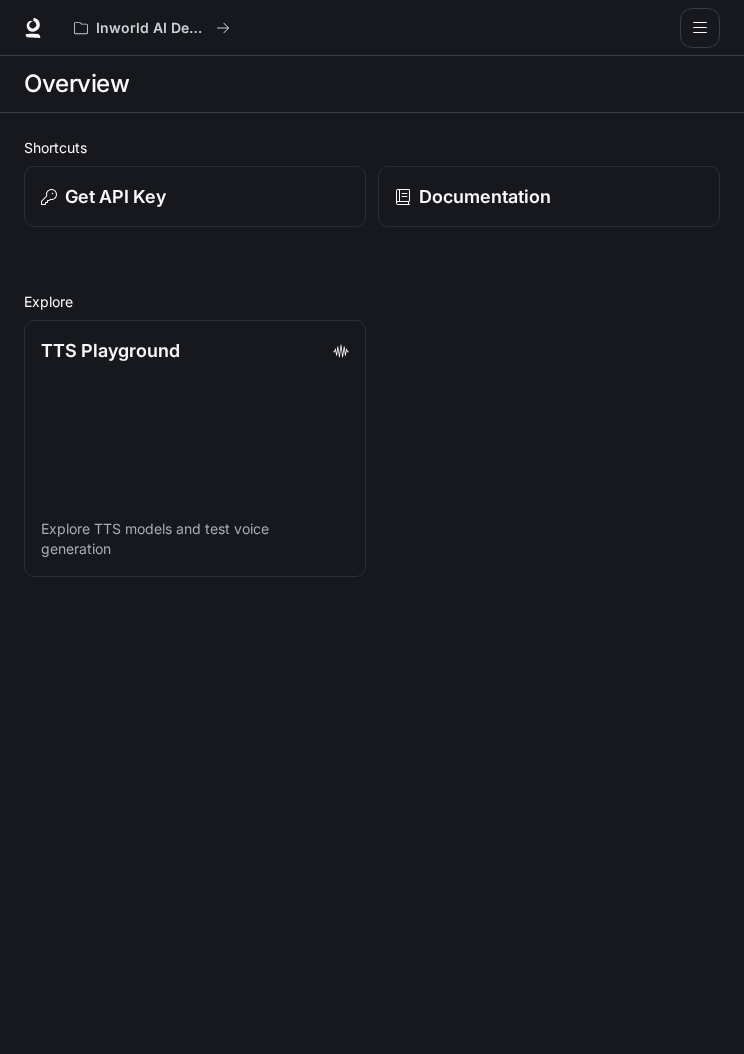 scroll, scrollTop: 0, scrollLeft: 0, axis: both 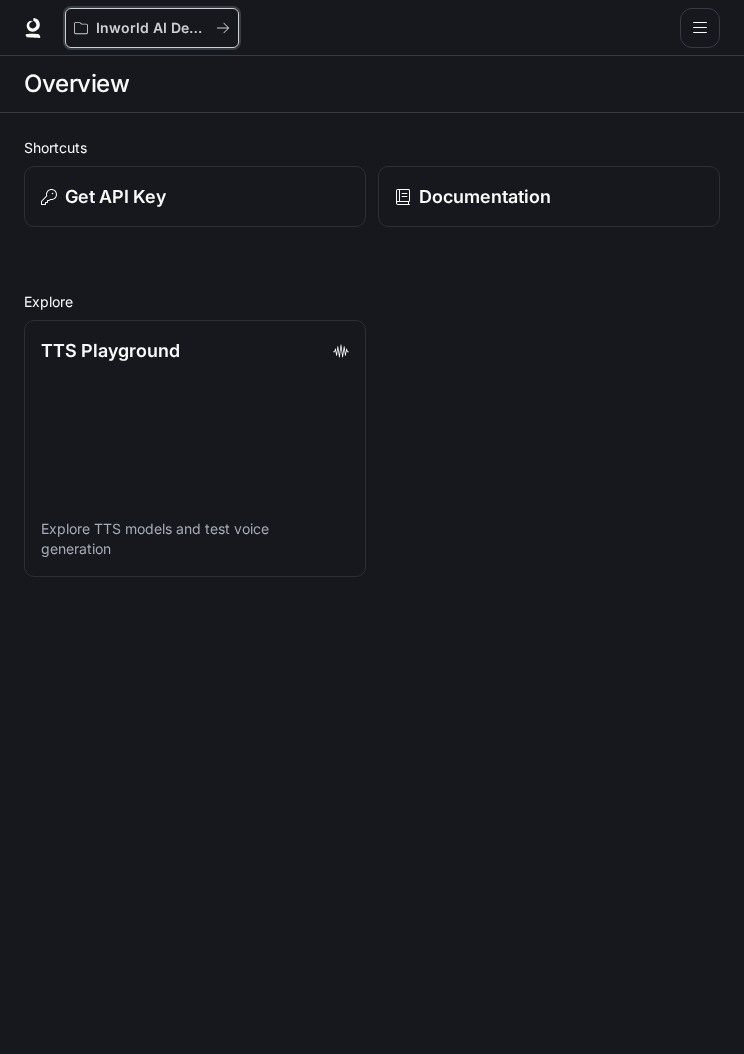 click on "Inworld AI Demos" at bounding box center (152, 28) 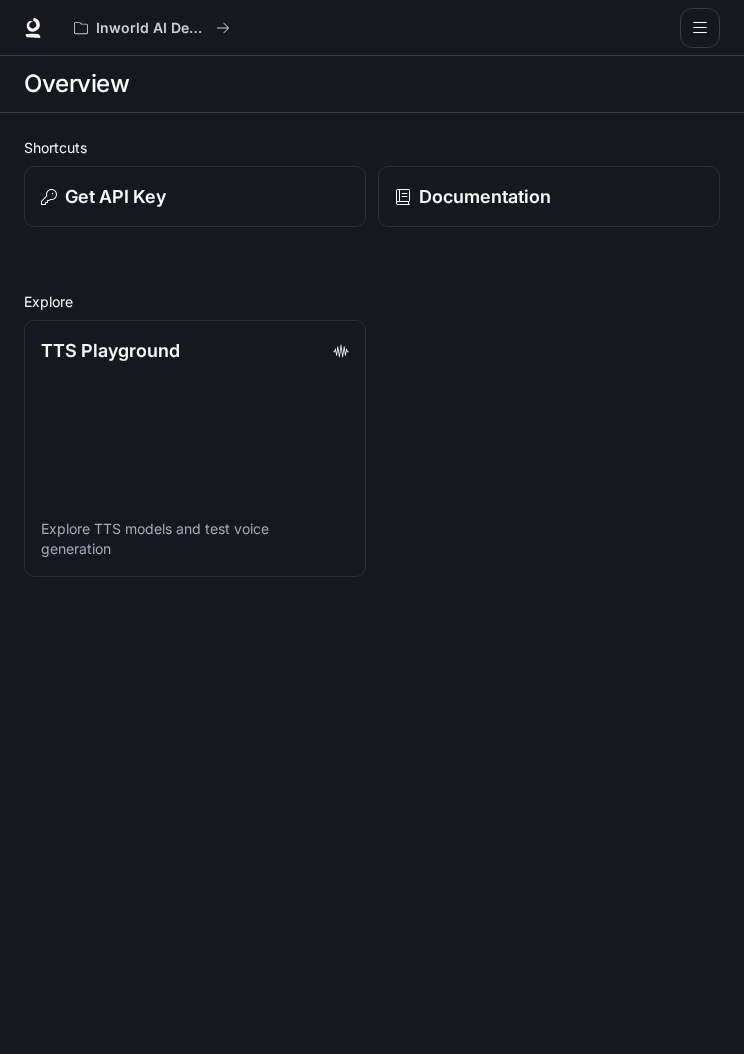 click at bounding box center (700, 28) 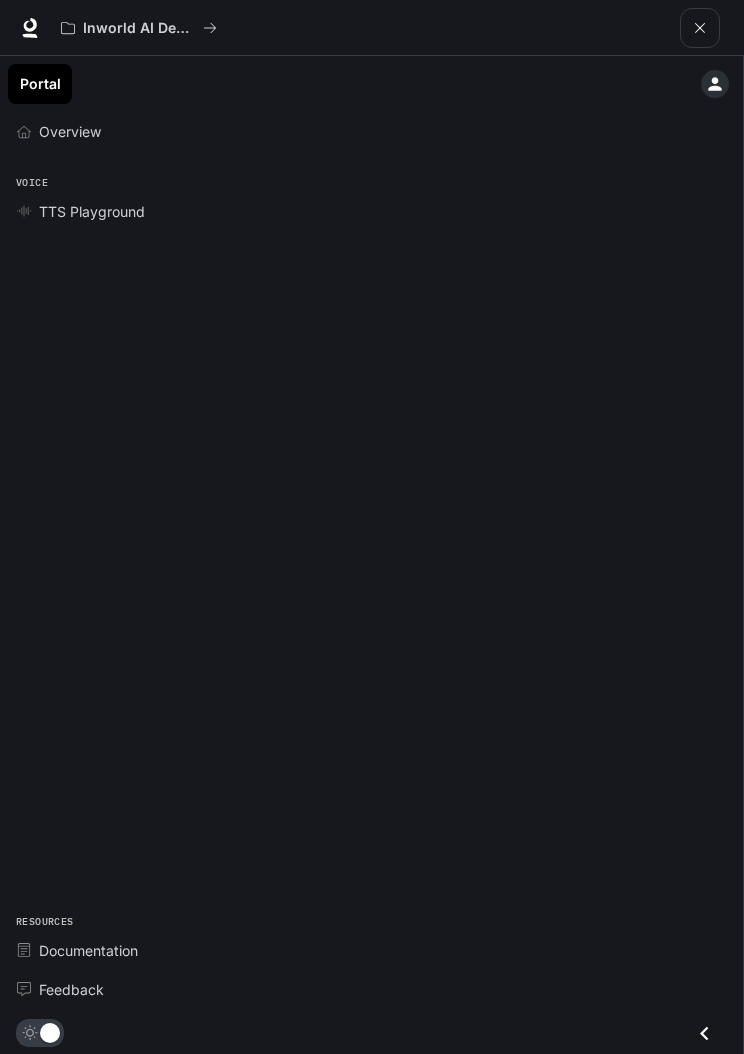 click at bounding box center [700, 28] 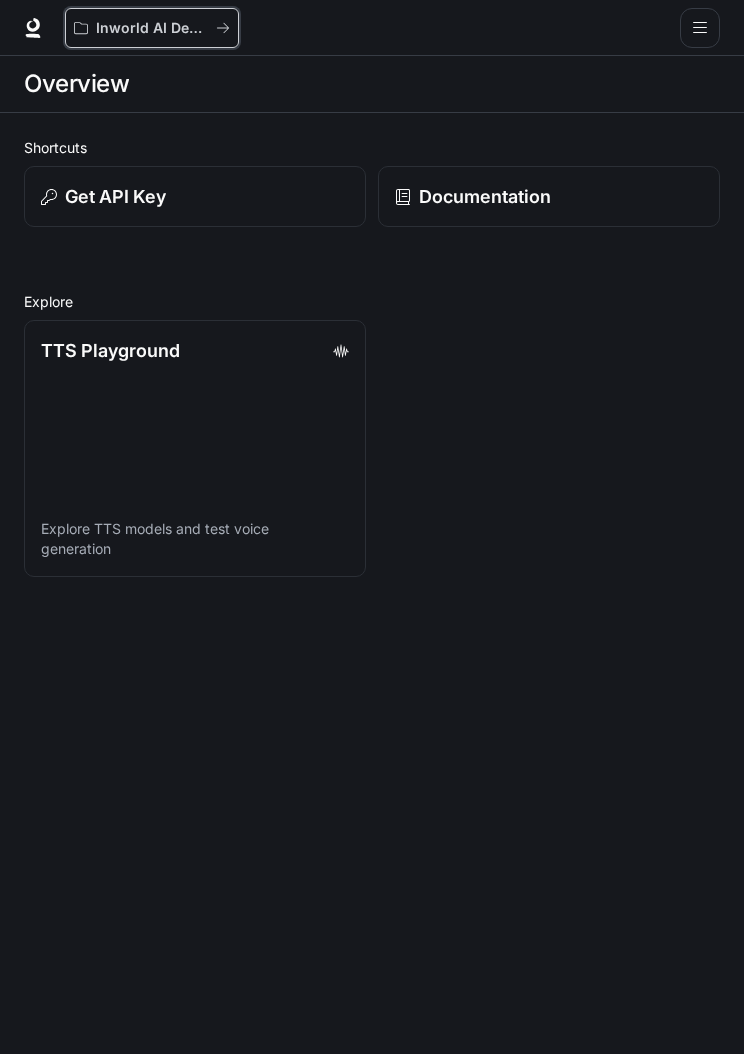 click at bounding box center (223, 28) 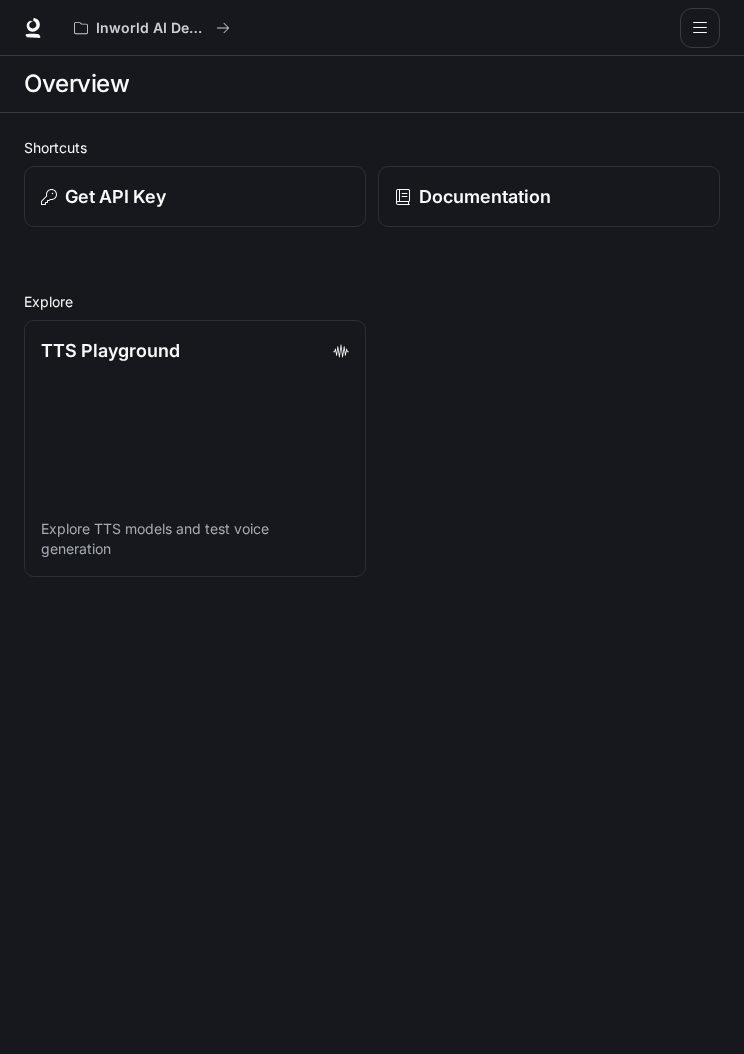 click on "TTS Playground Explore TTS models and test voice generation" at bounding box center (195, 448) 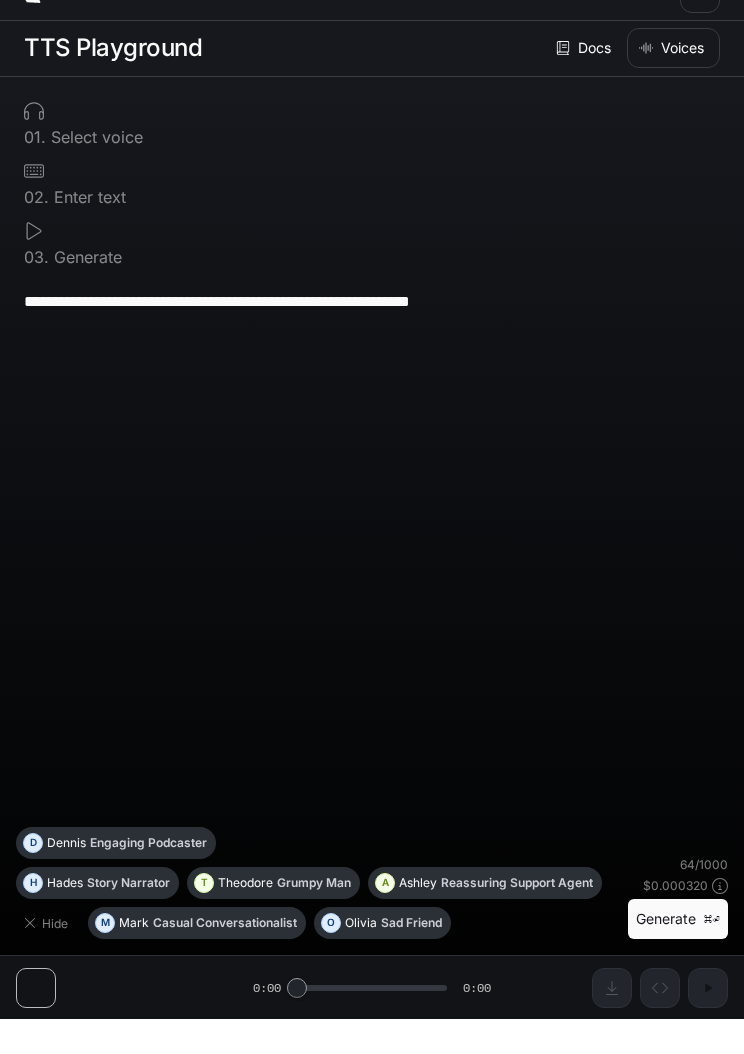 scroll, scrollTop: 1, scrollLeft: 0, axis: vertical 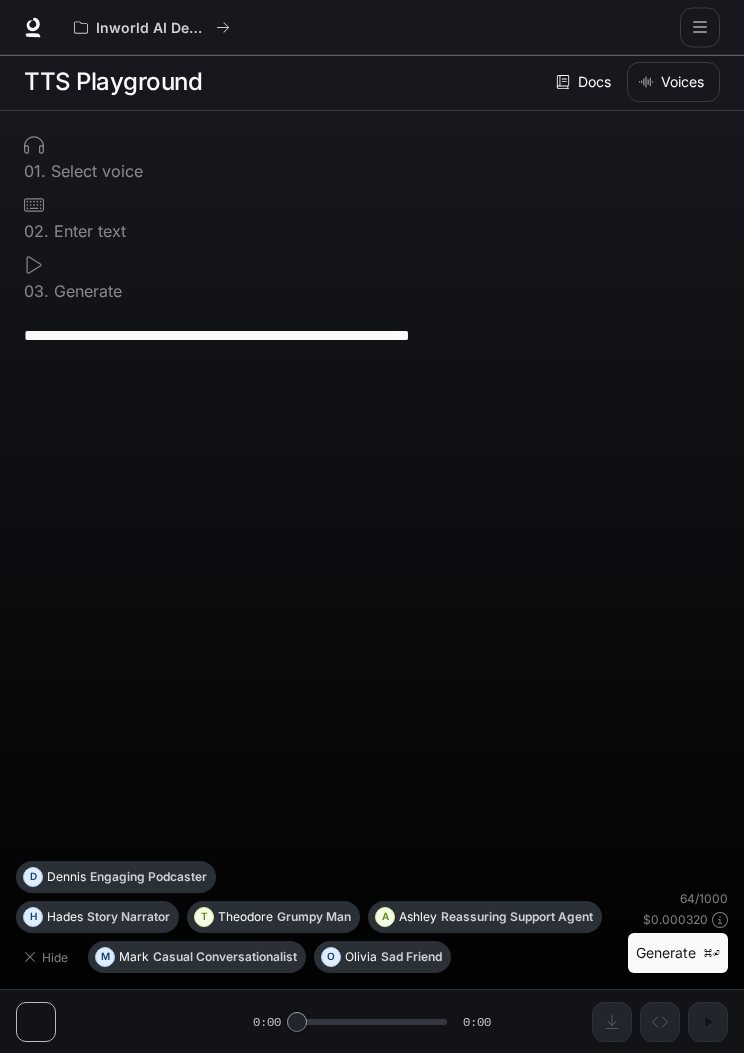 click on "**********" at bounding box center (372, 336) 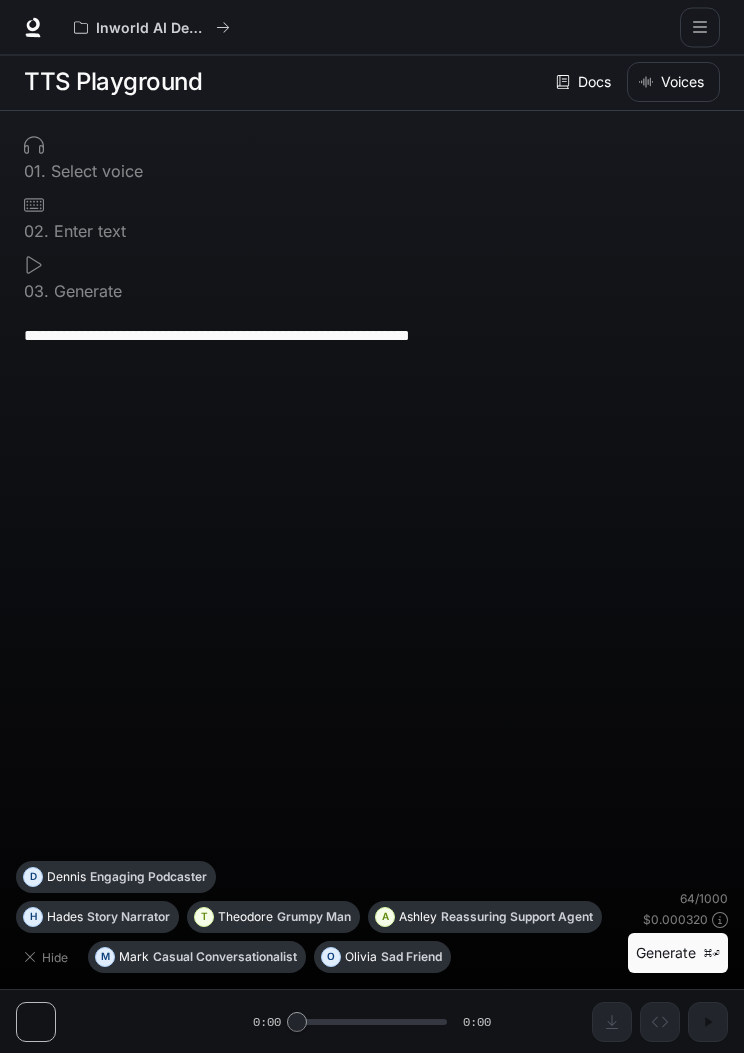 click on "0 2 .   Enter text" at bounding box center [372, 218] 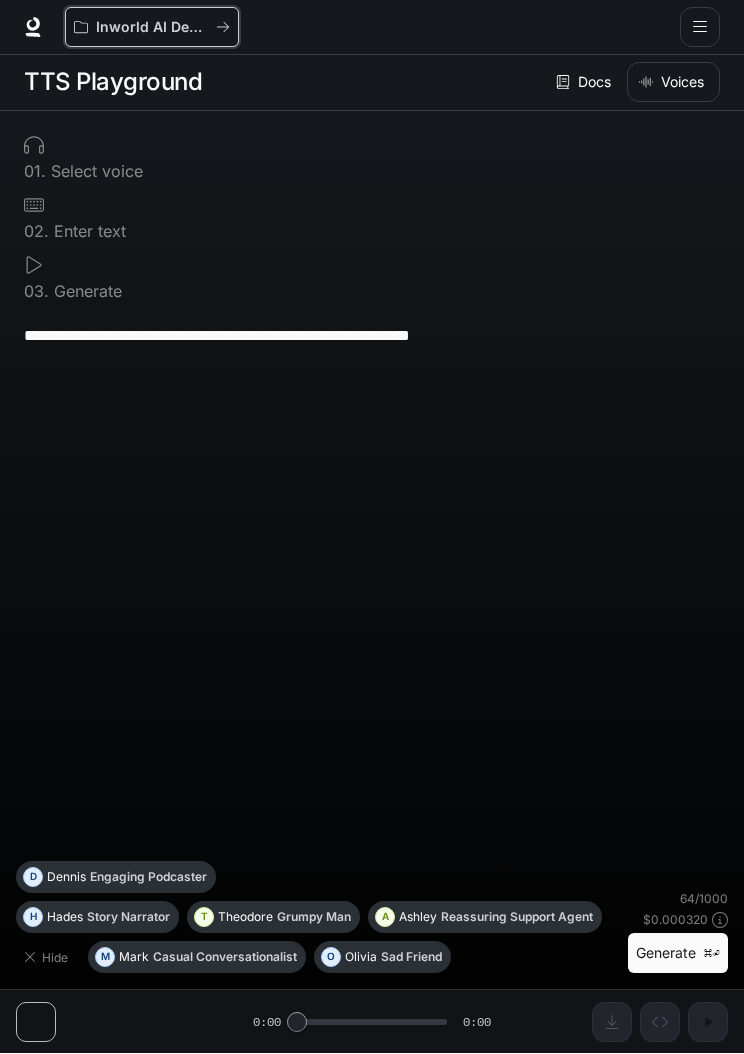 click on "Inworld AI Demos" at bounding box center [145, 28] 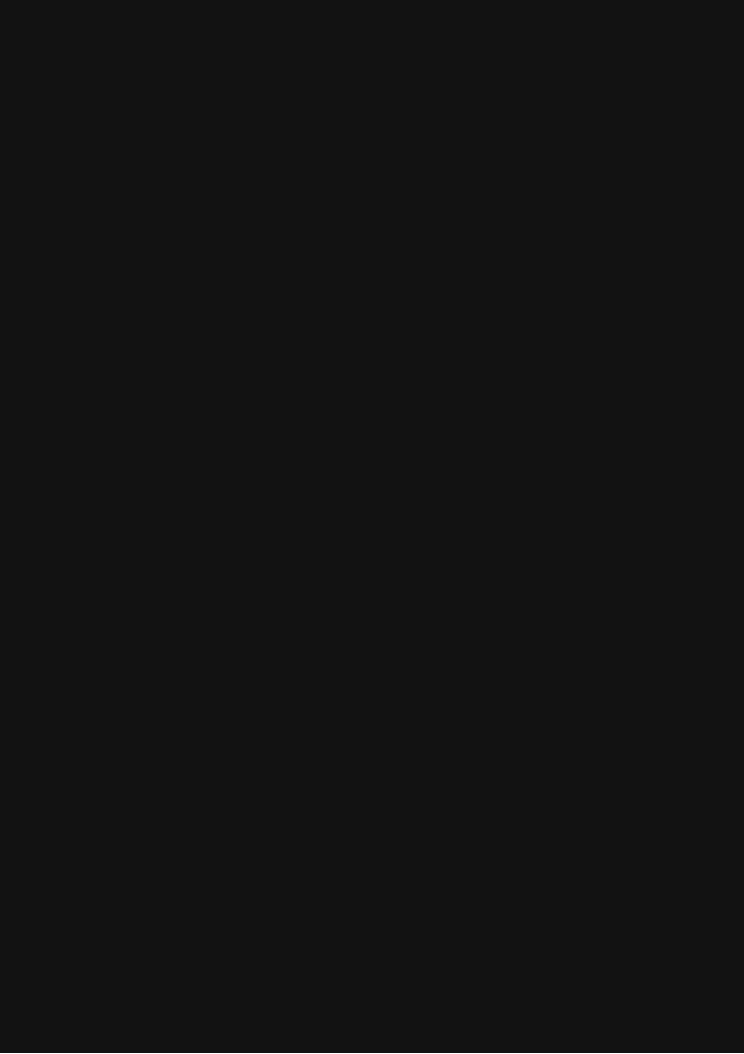 scroll, scrollTop: 0, scrollLeft: 0, axis: both 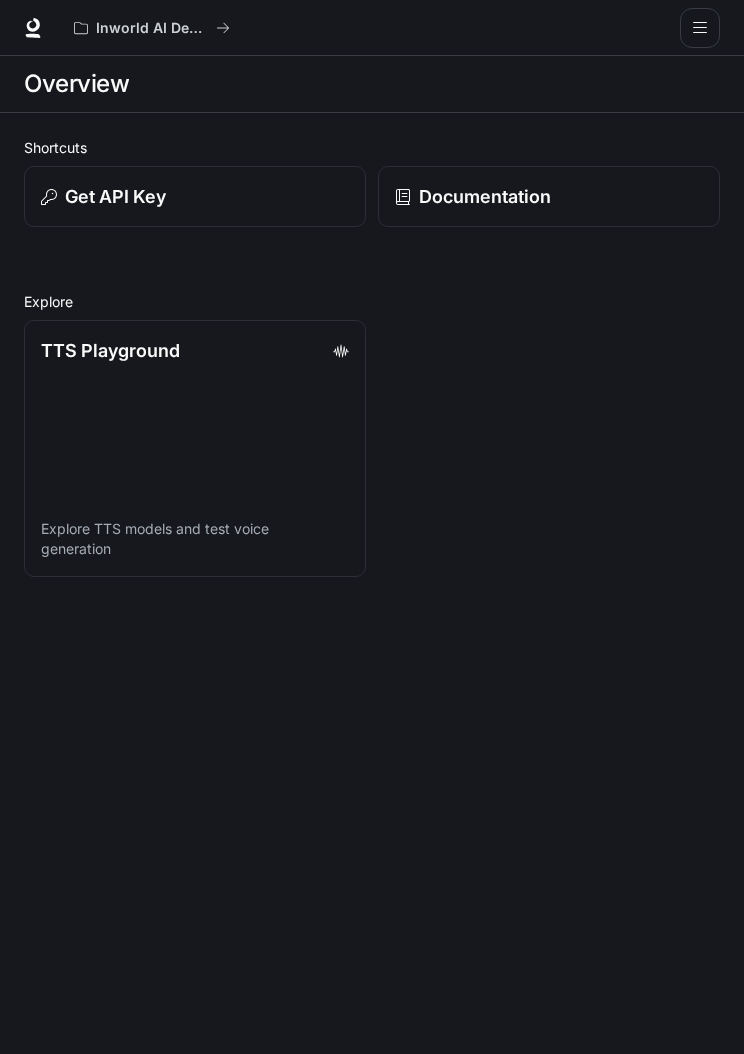 click on "Documentation" at bounding box center [485, 196] 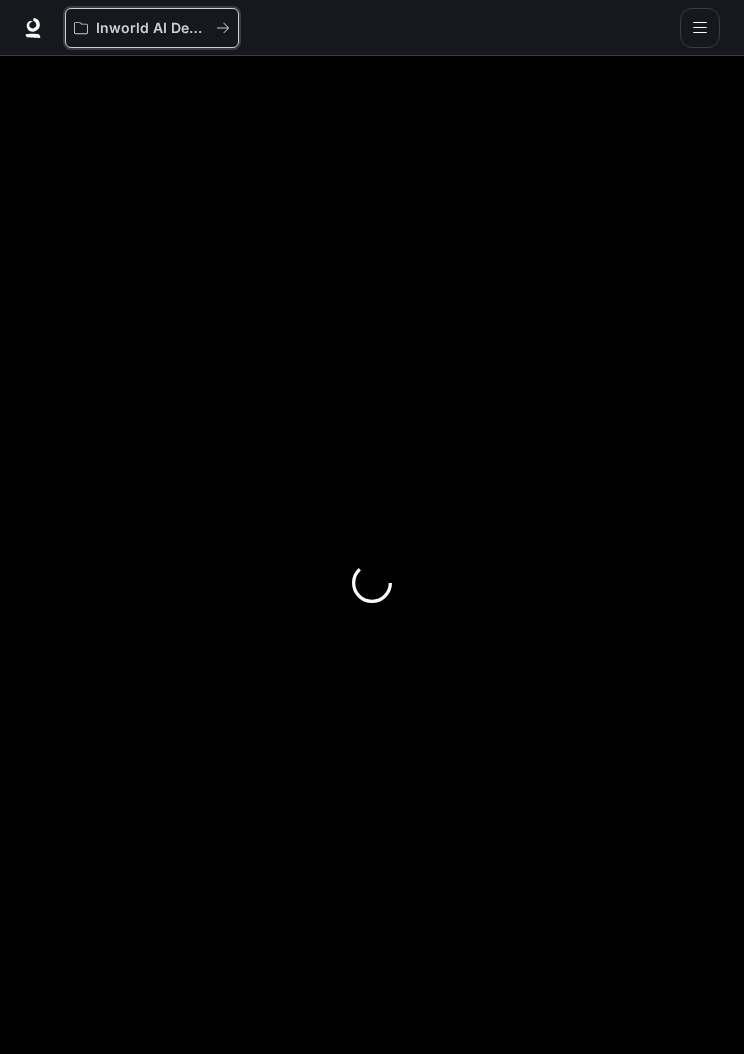 click on "Inworld AI Demos" at bounding box center (152, 28) 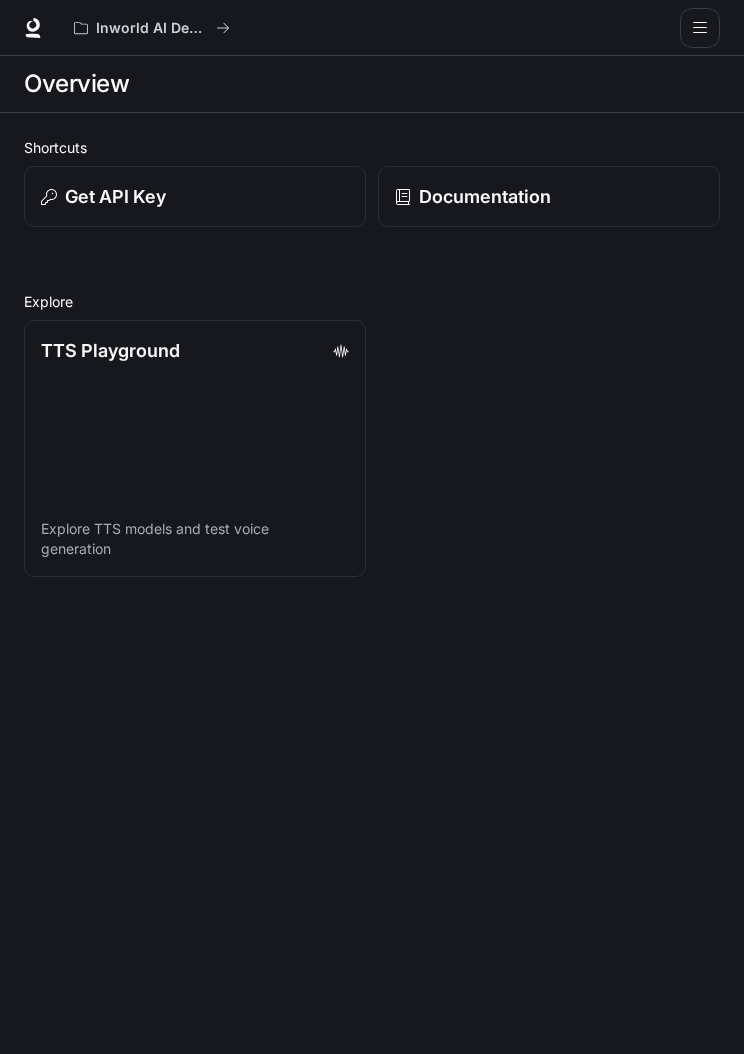 click at bounding box center [32, 36] 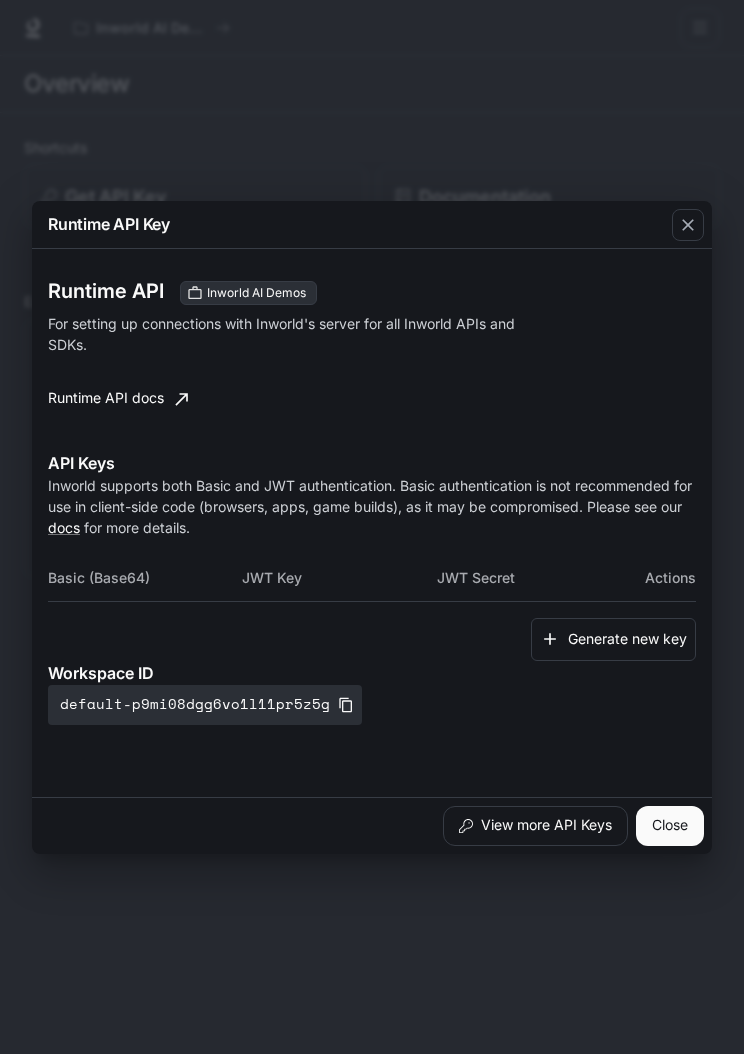 click on "Inworld AI Demos" at bounding box center (256, 293) 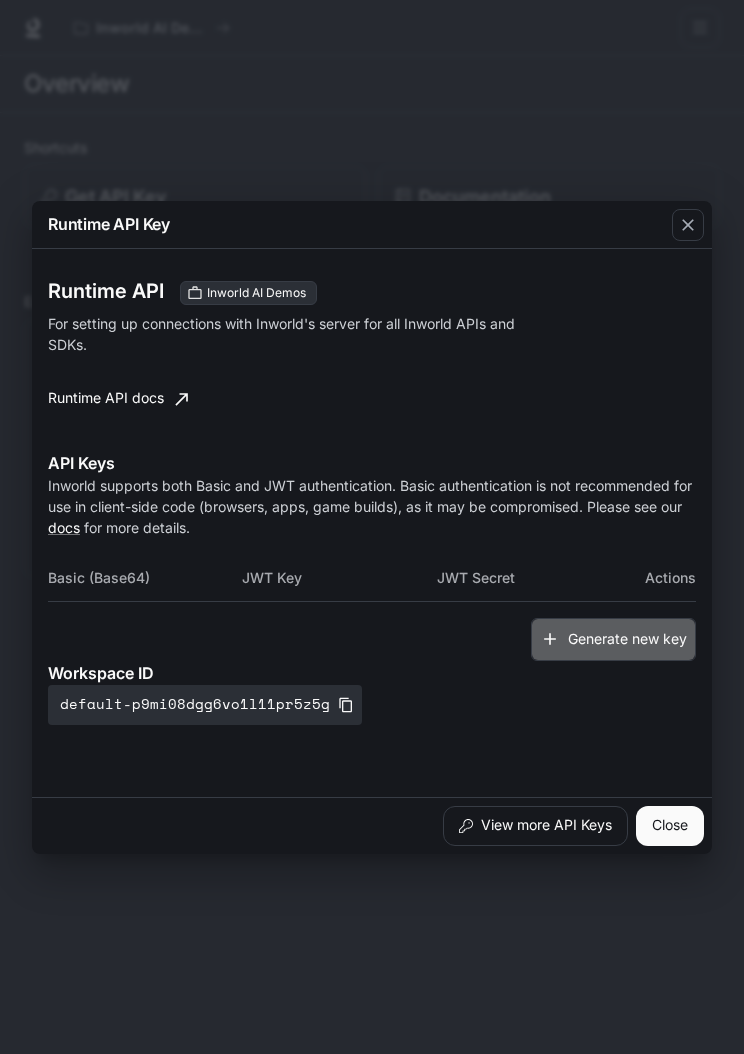 click on "Generate new key" at bounding box center [613, 639] 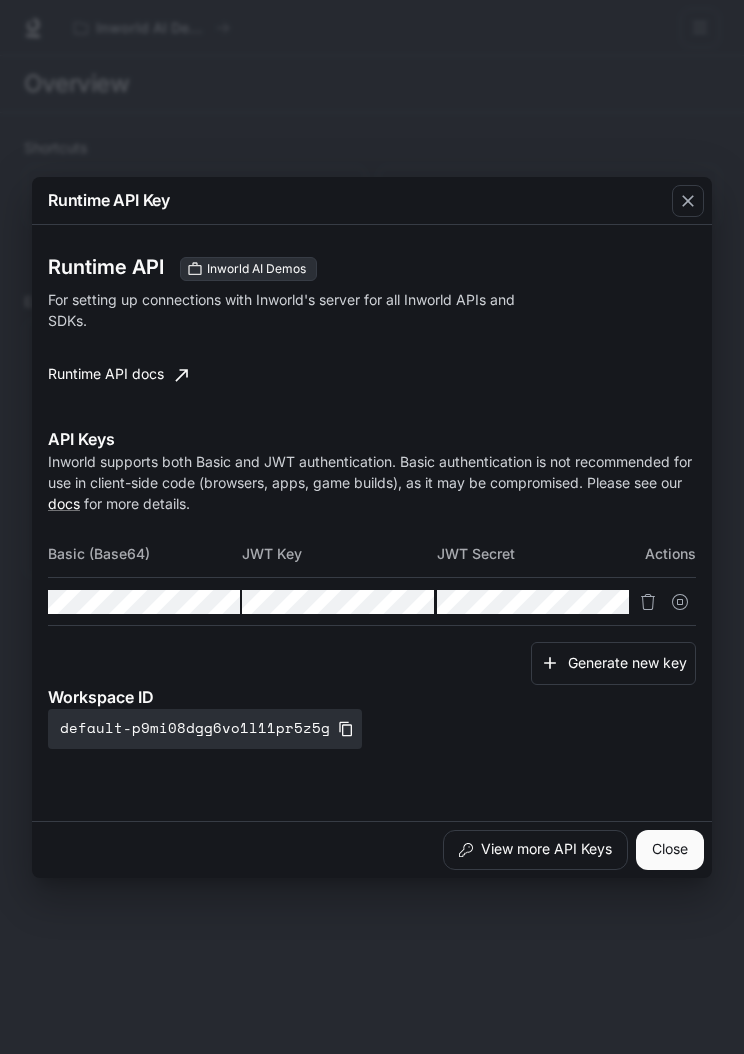scroll, scrollTop: 0, scrollLeft: 51, axis: horizontal 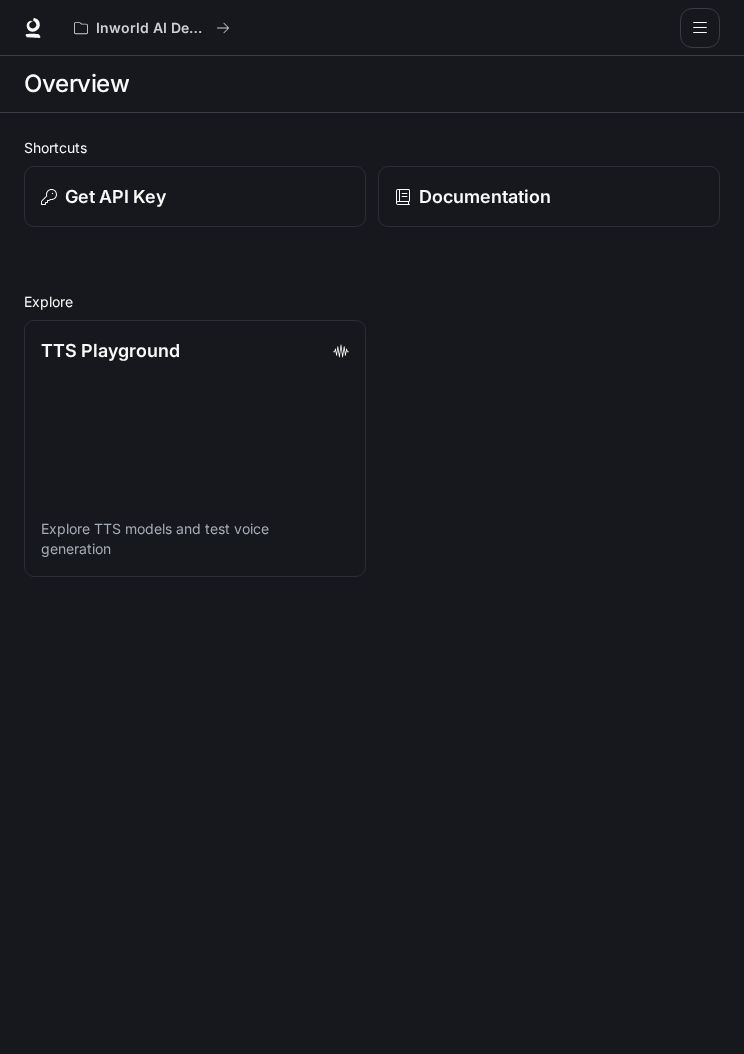 click on "Documentation" at bounding box center [549, 196] 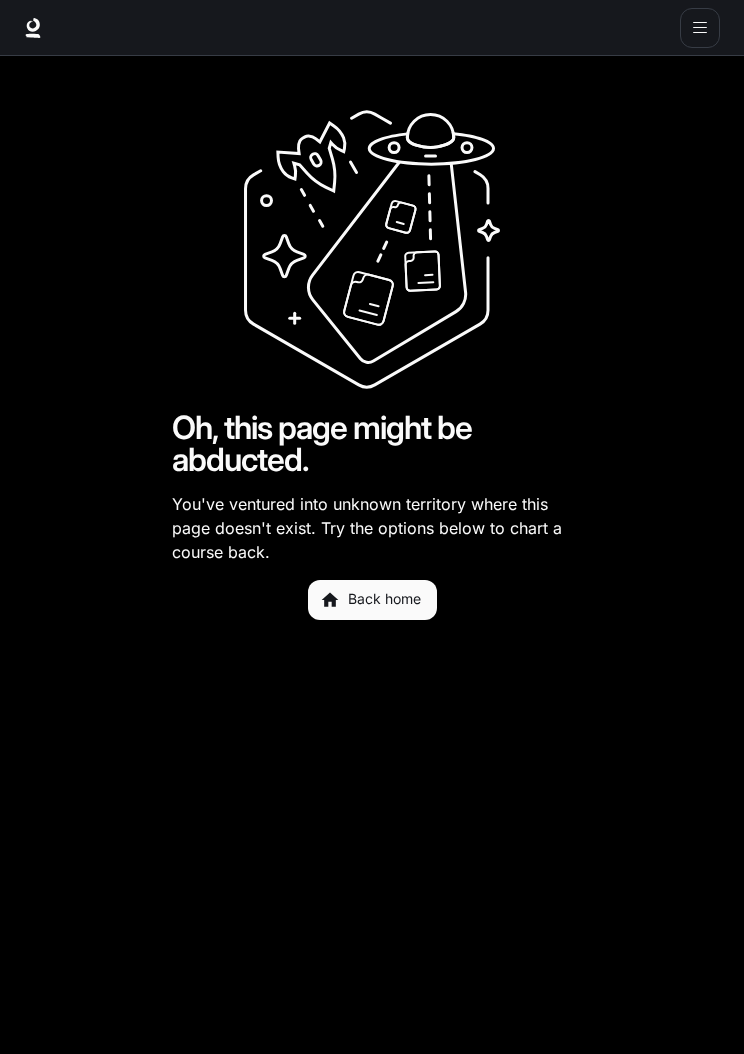 scroll, scrollTop: 0, scrollLeft: 0, axis: both 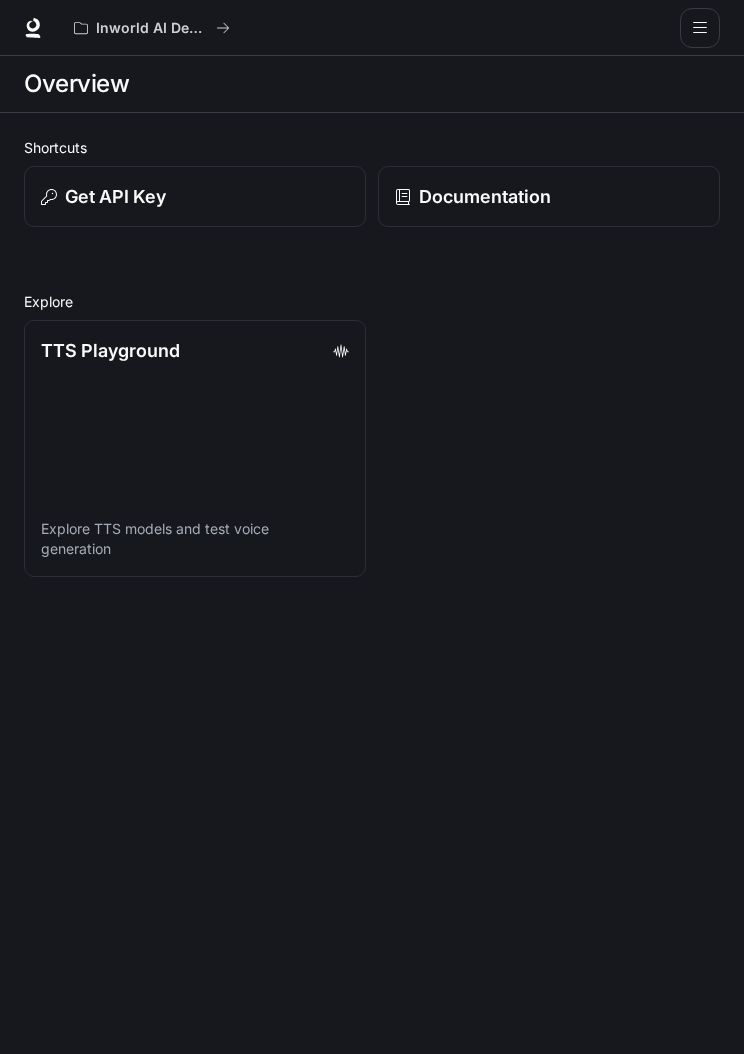 click at bounding box center [700, 27] 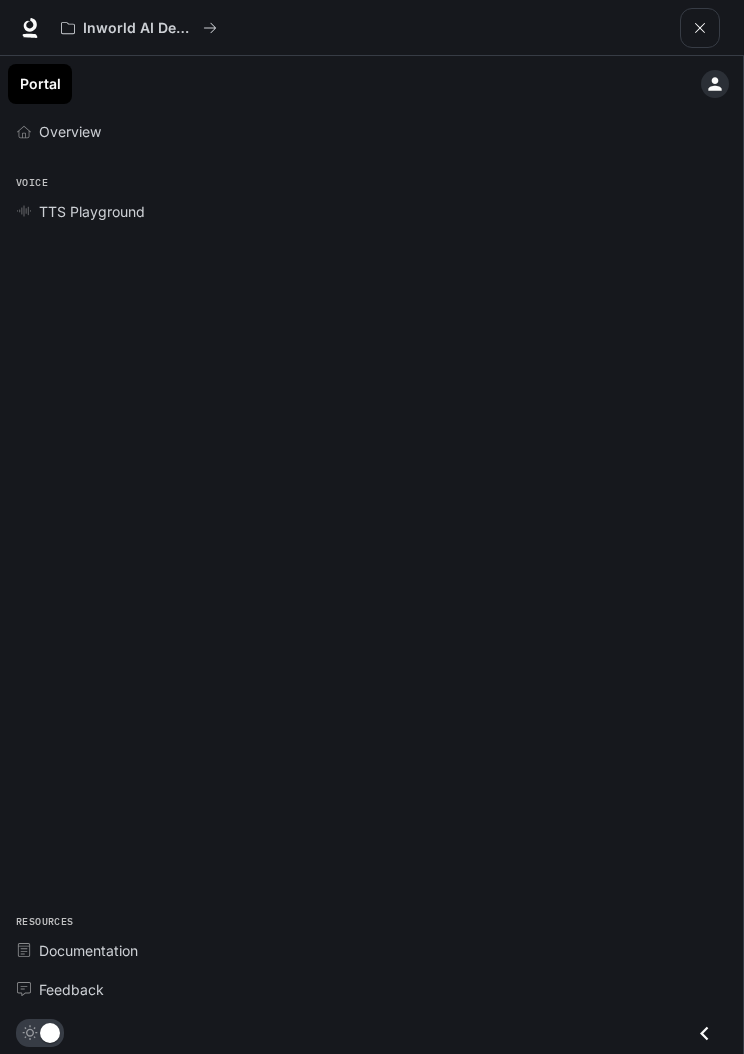 click at bounding box center (715, 84) 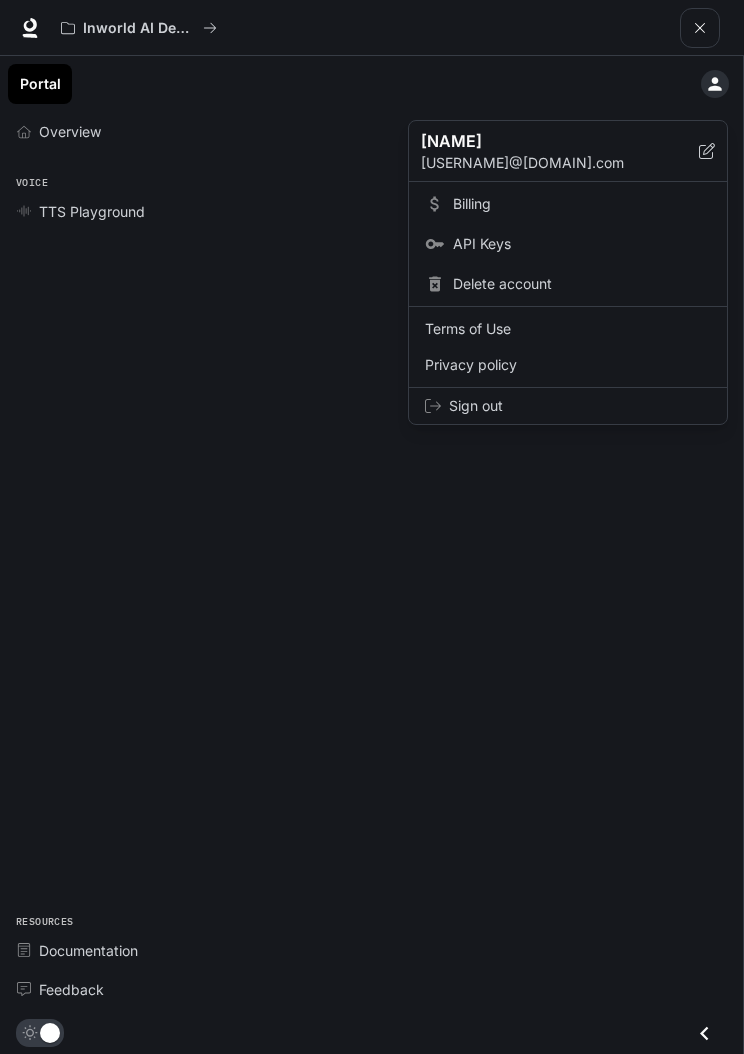 click at bounding box center [372, 527] 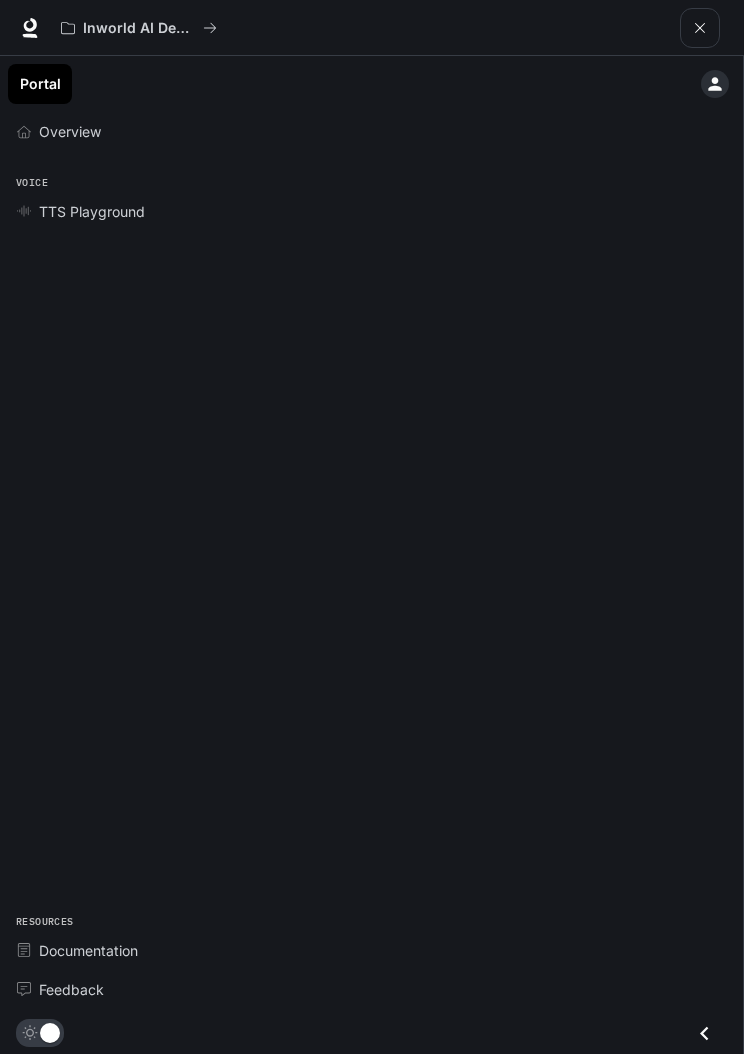 click at bounding box center [30, 28] 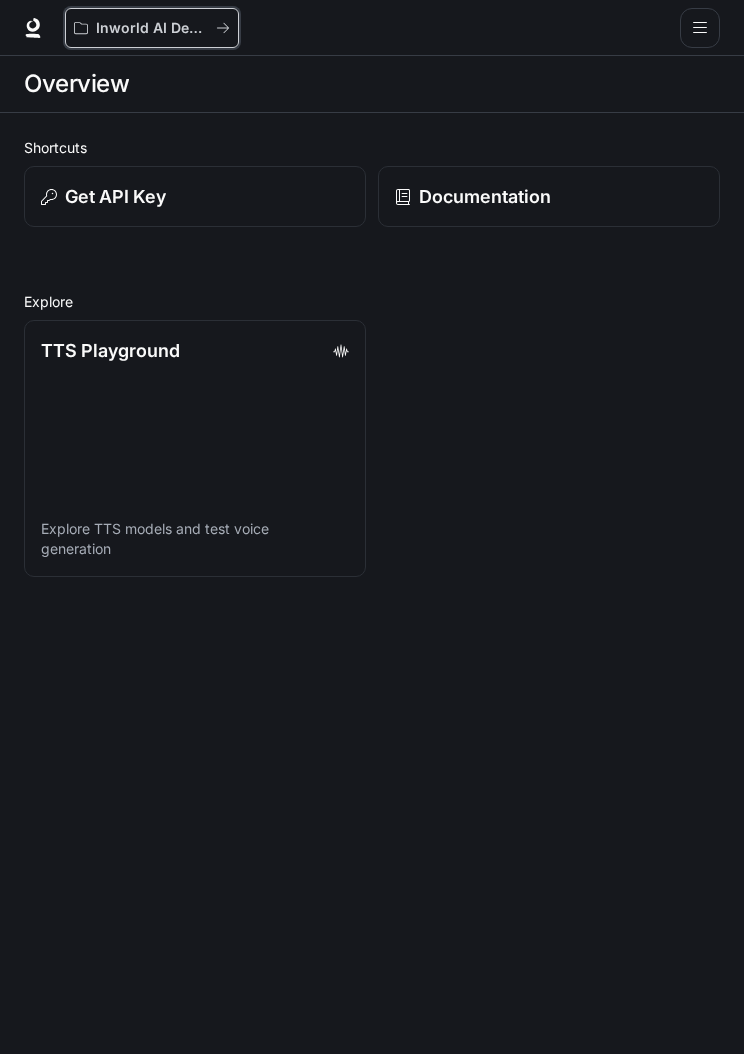 click on "Inworld AI Demos" at bounding box center (145, 28) 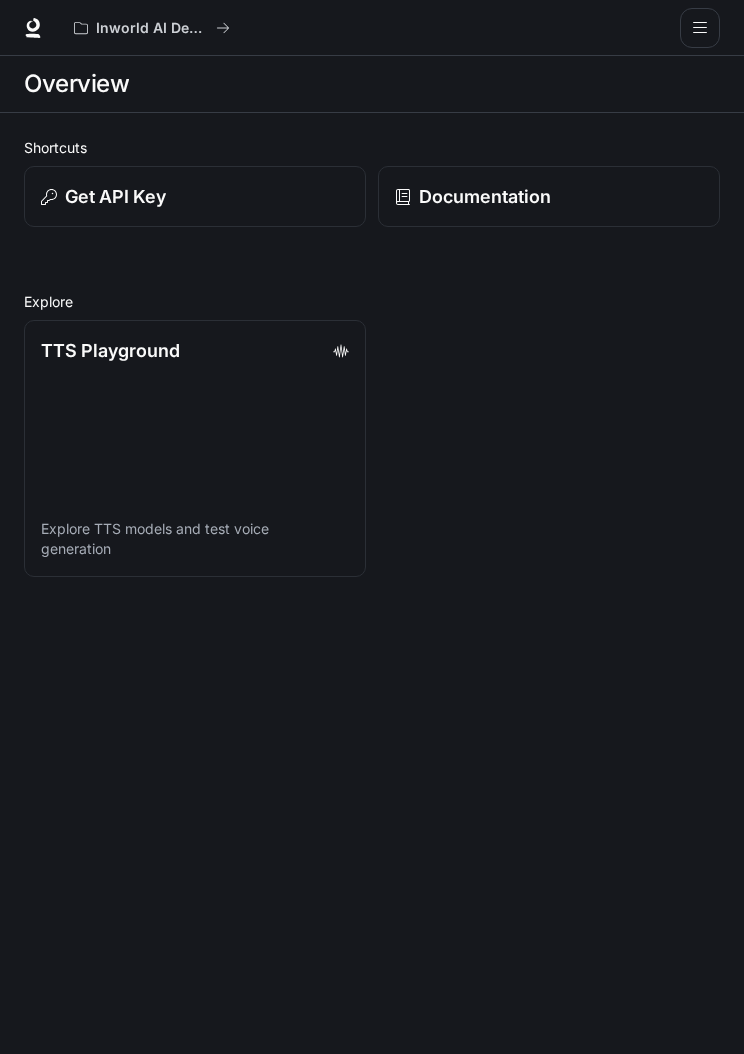 click on "Get API Key" at bounding box center (115, 196) 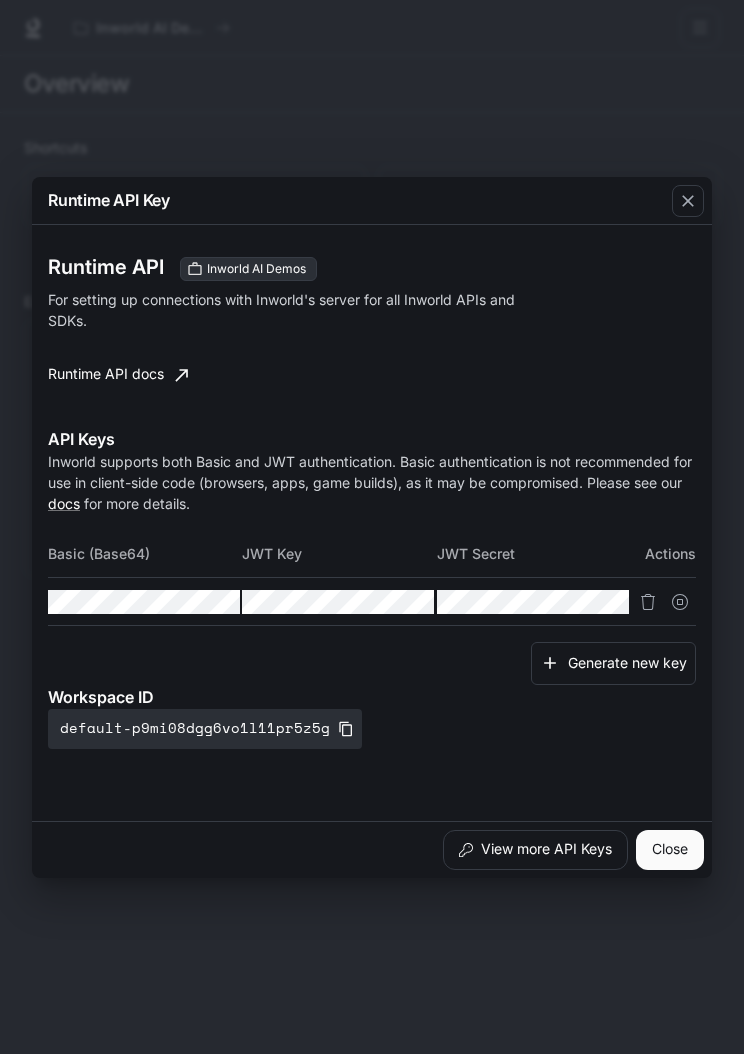 scroll, scrollTop: 0, scrollLeft: 0, axis: both 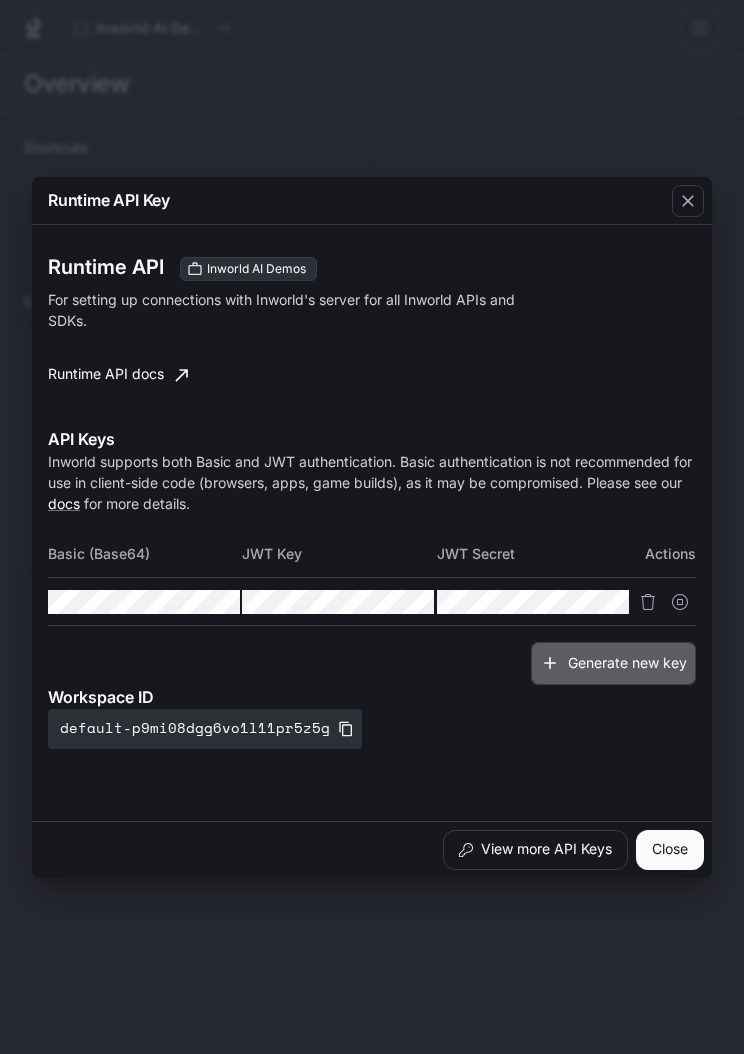 click on "Generate new key" at bounding box center (613, 663) 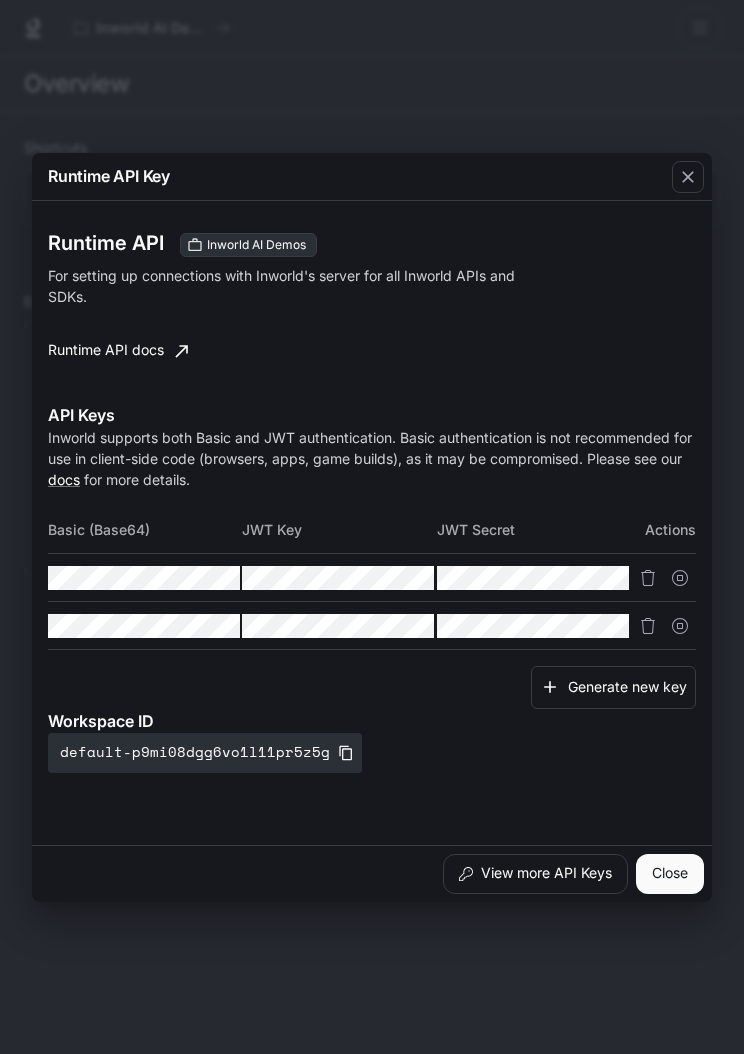 click at bounding box center [648, 578] 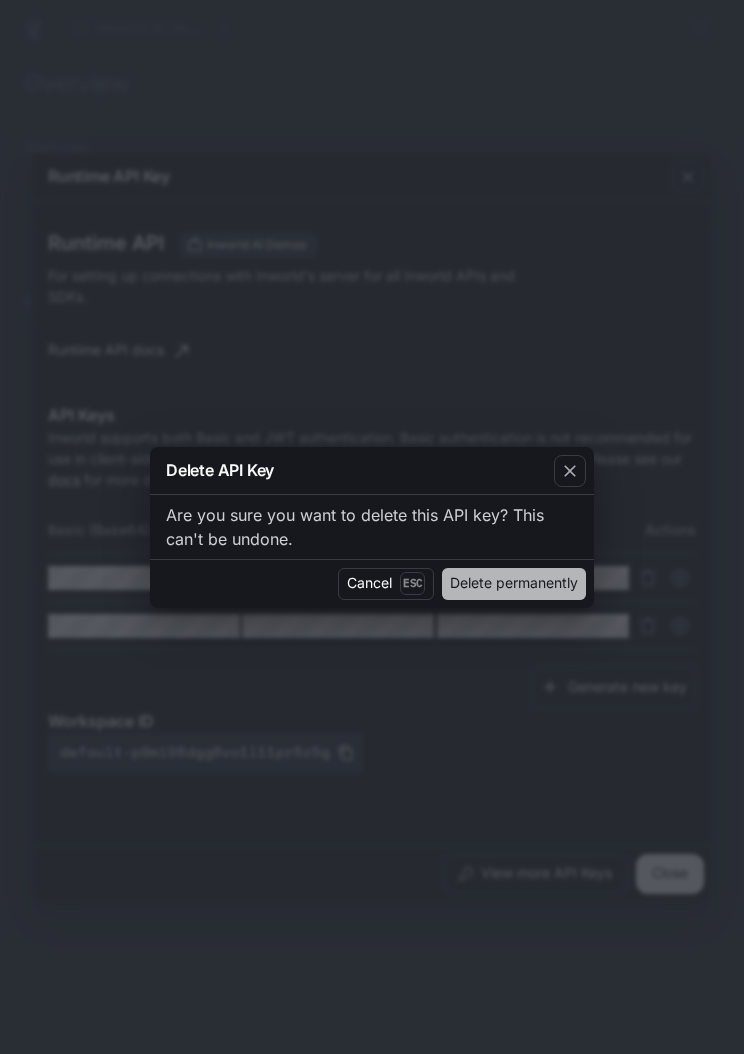 click on "Delete permanently" at bounding box center (514, 584) 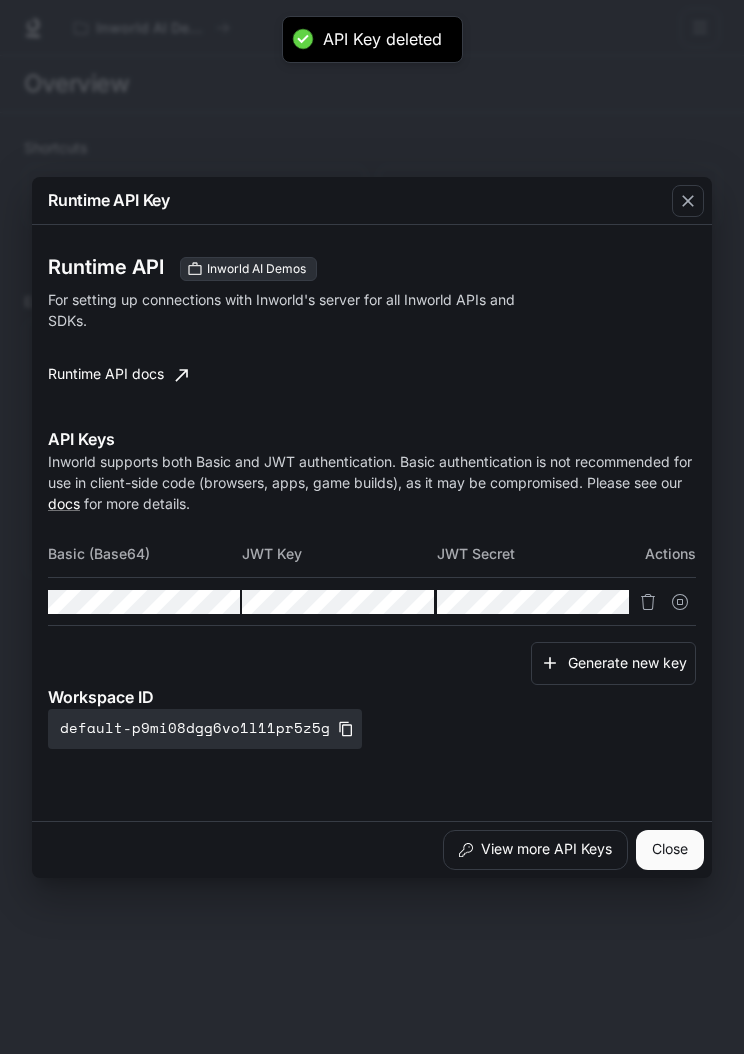 click at bounding box center [648, 602] 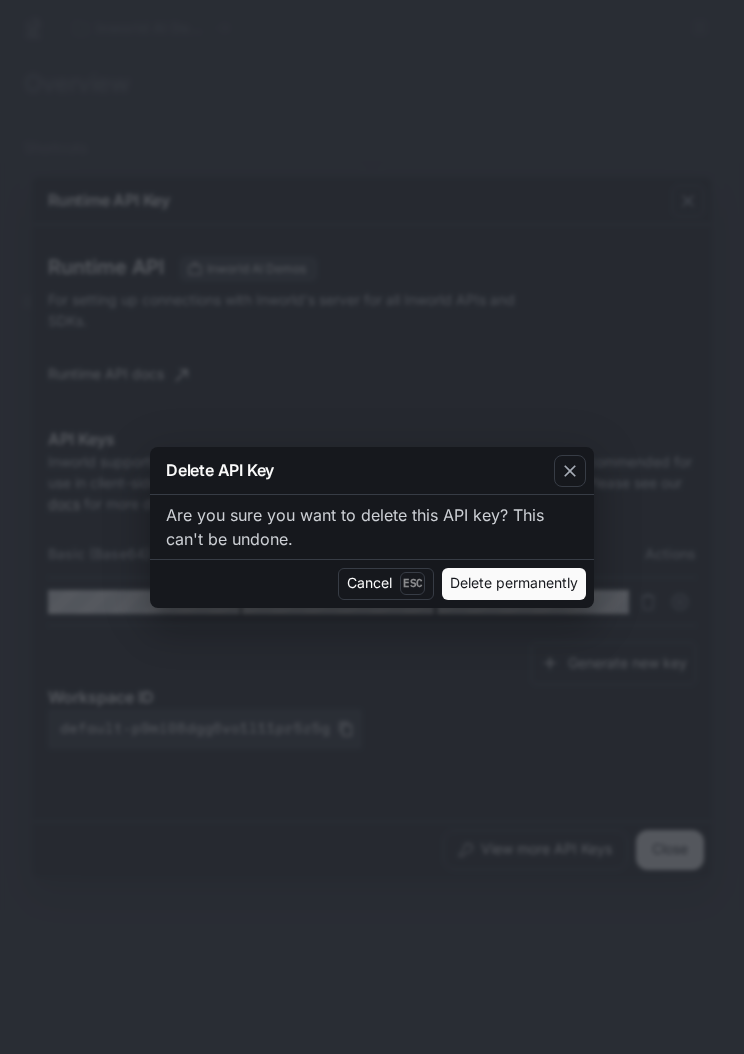 click on "Delete permanently" at bounding box center (514, 584) 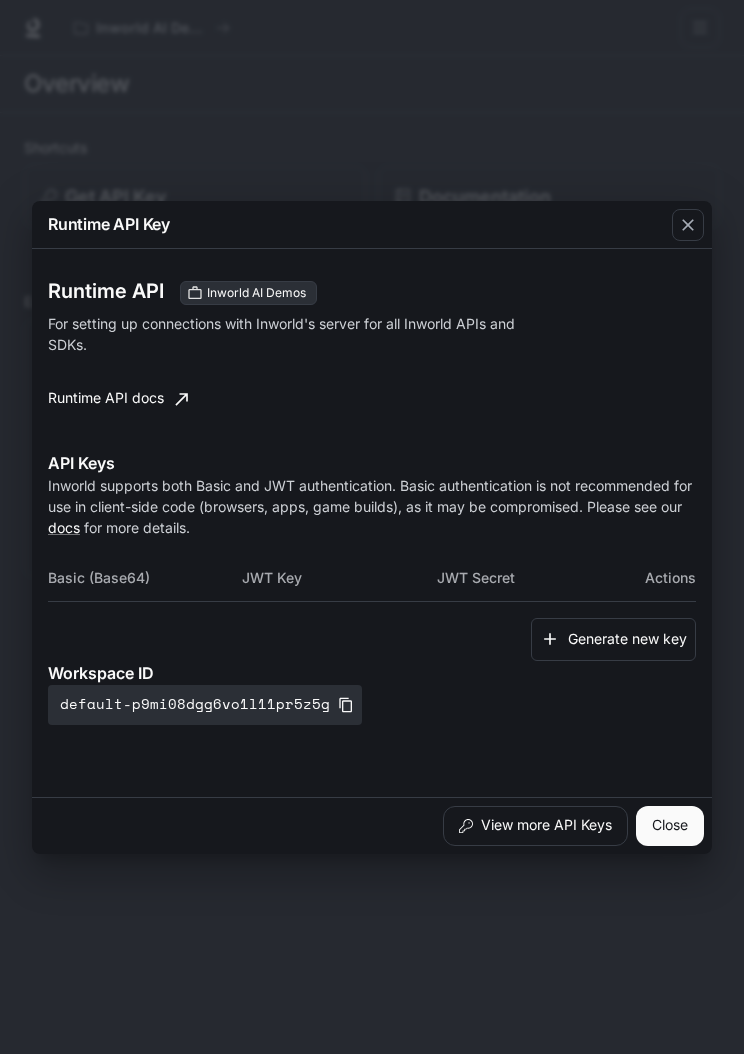 click on "Inworld AI Demos" at bounding box center [248, 293] 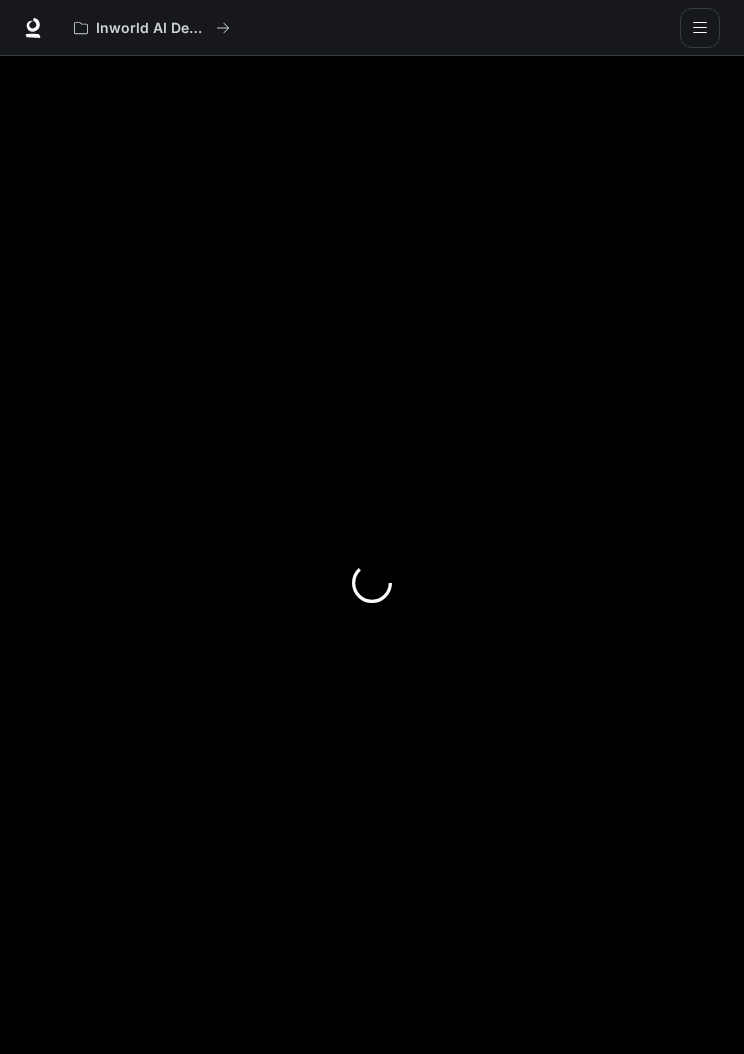 scroll, scrollTop: 0, scrollLeft: 0, axis: both 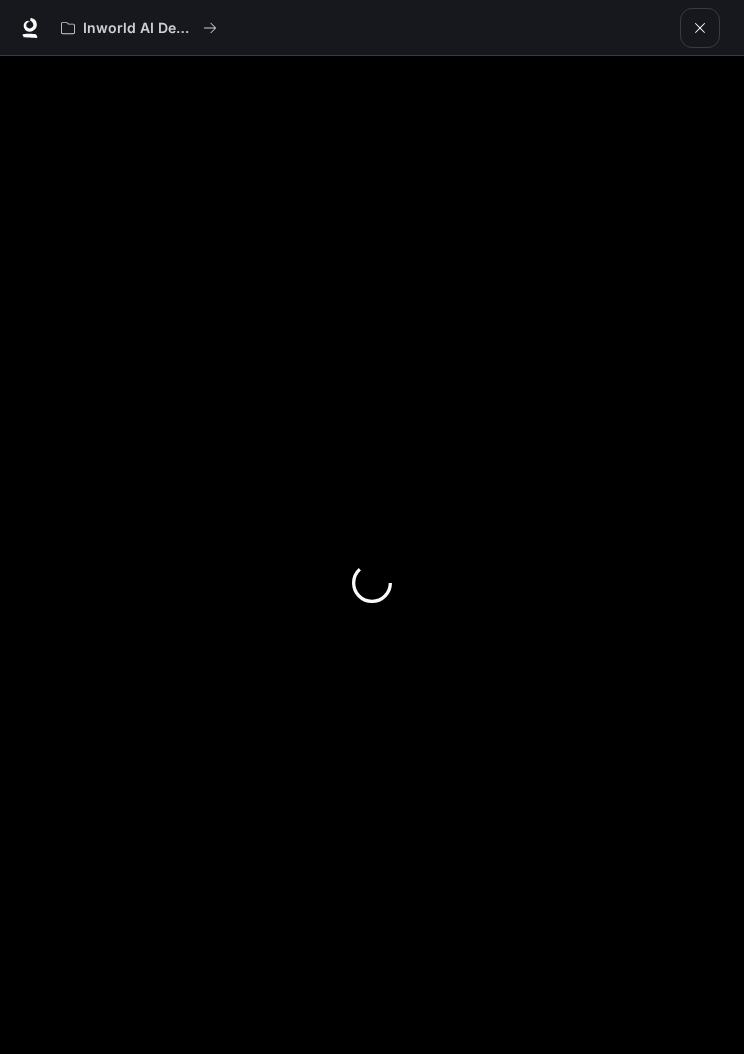 click at bounding box center [700, 28] 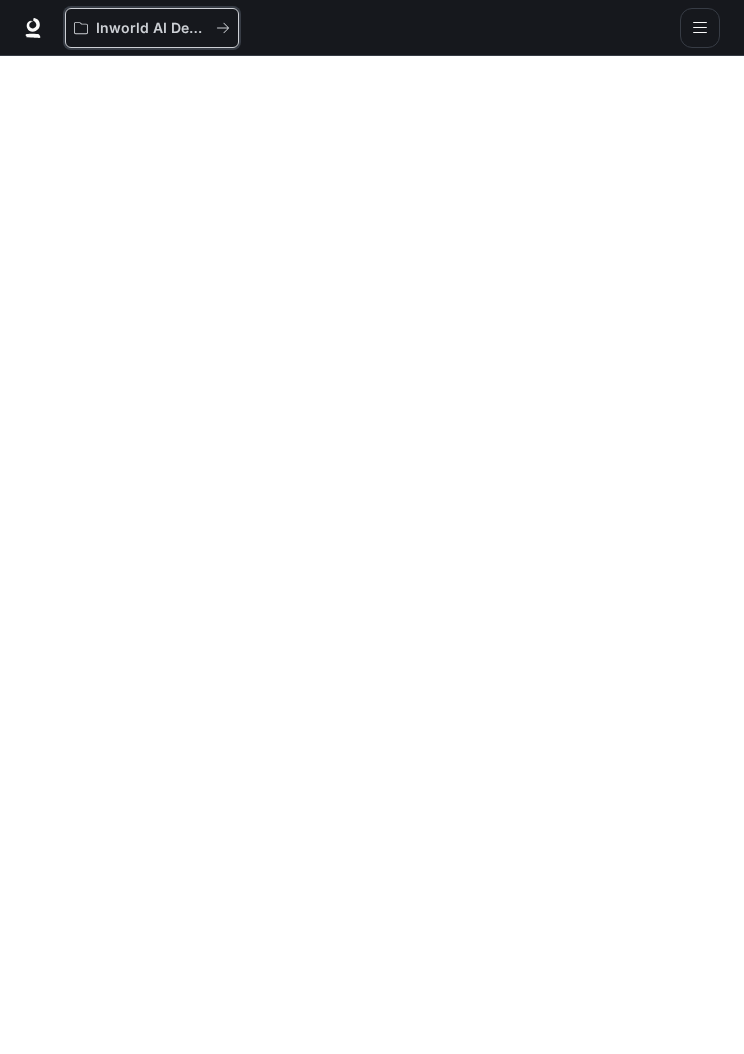 click at bounding box center (223, 28) 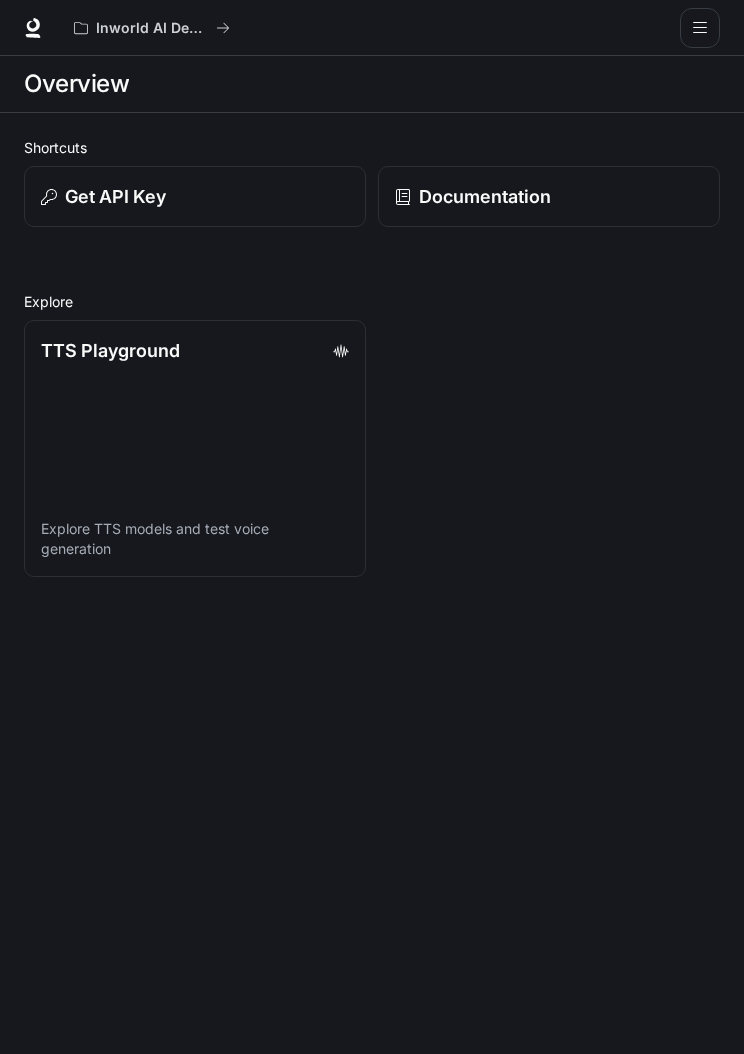 click at bounding box center [700, 28] 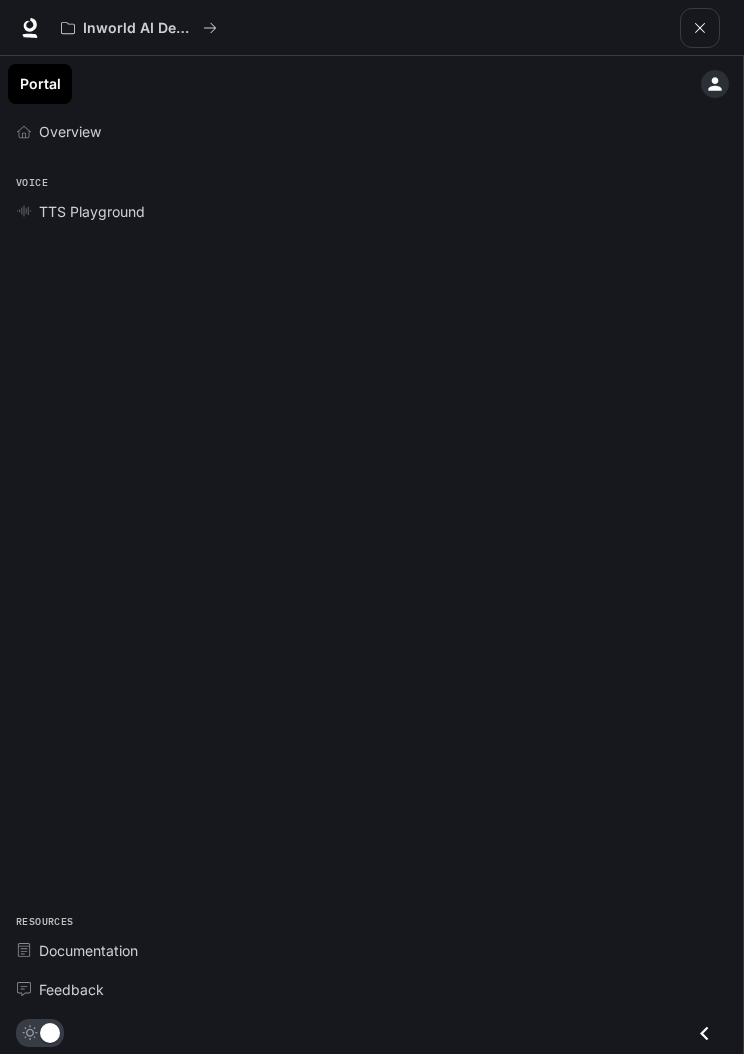 click on "TTS Playground" at bounding box center (92, 211) 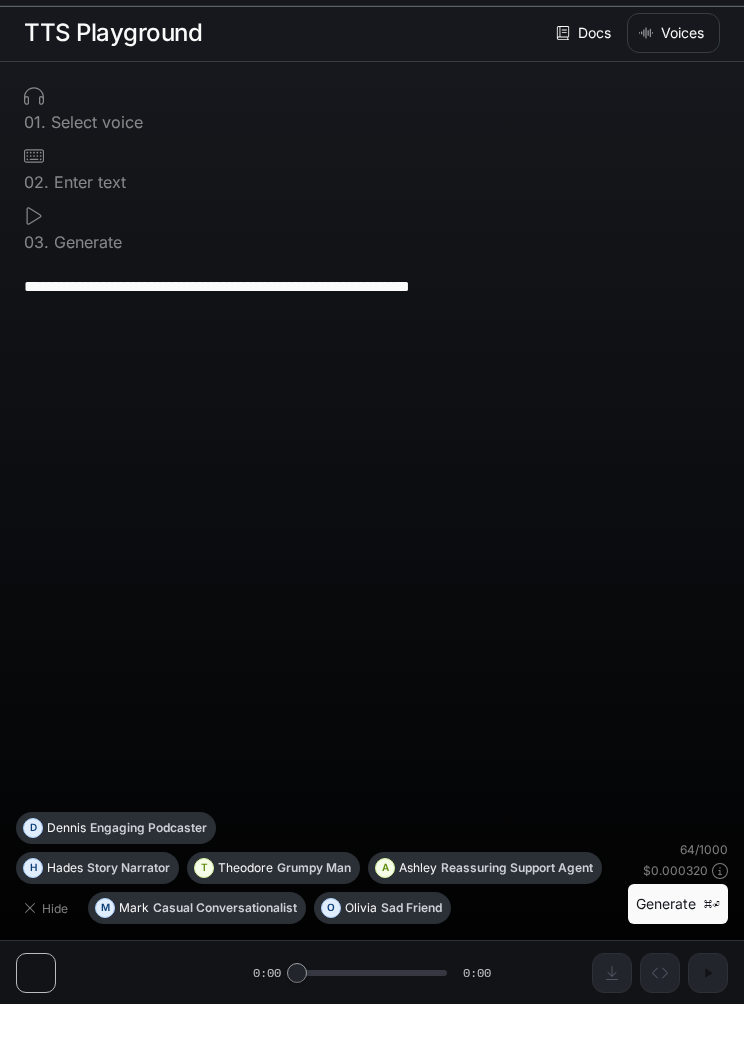 scroll, scrollTop: 1, scrollLeft: 0, axis: vertical 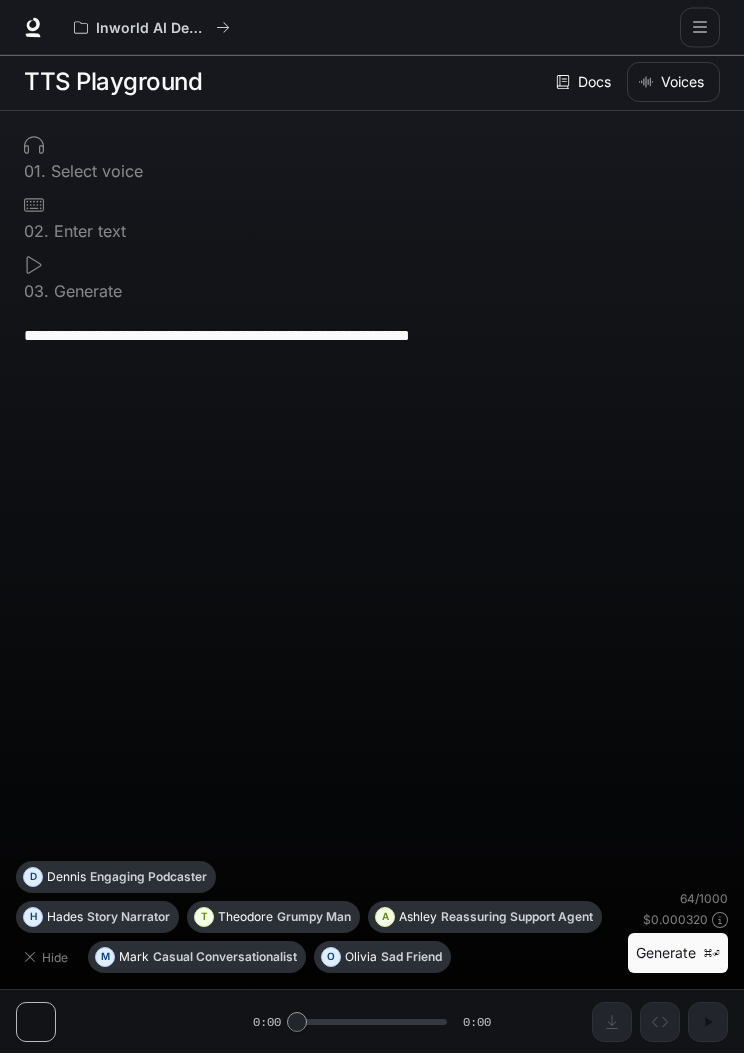 click on "Generate ⌘⏎" at bounding box center [678, 954] 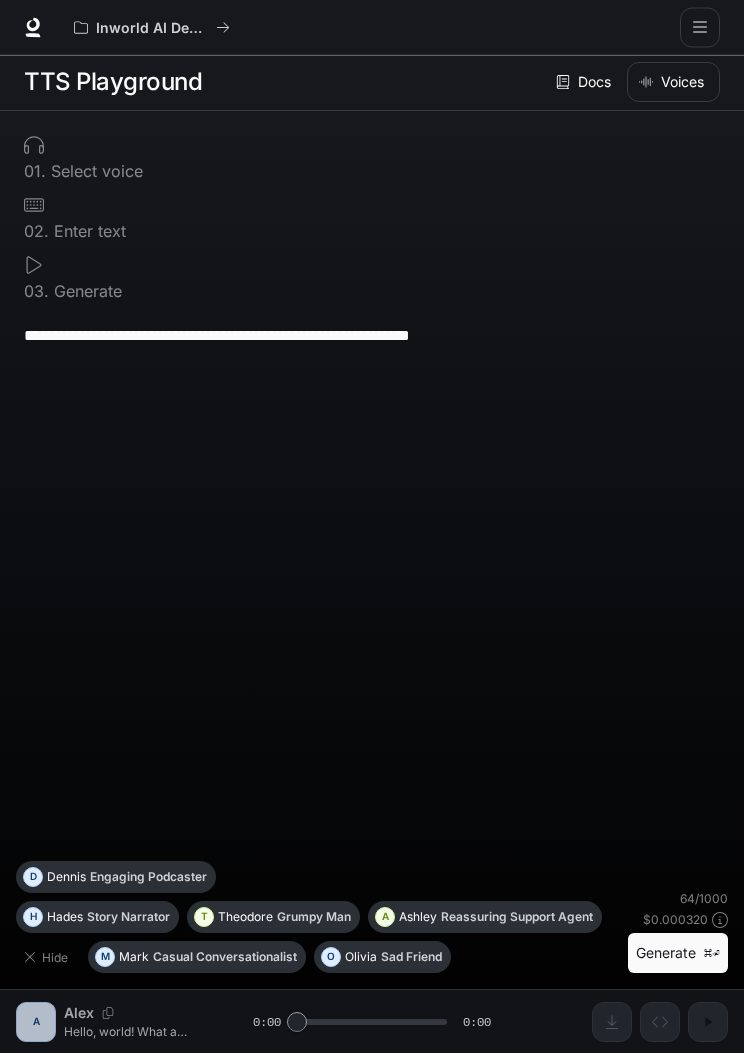 scroll, scrollTop: 1, scrollLeft: 0, axis: vertical 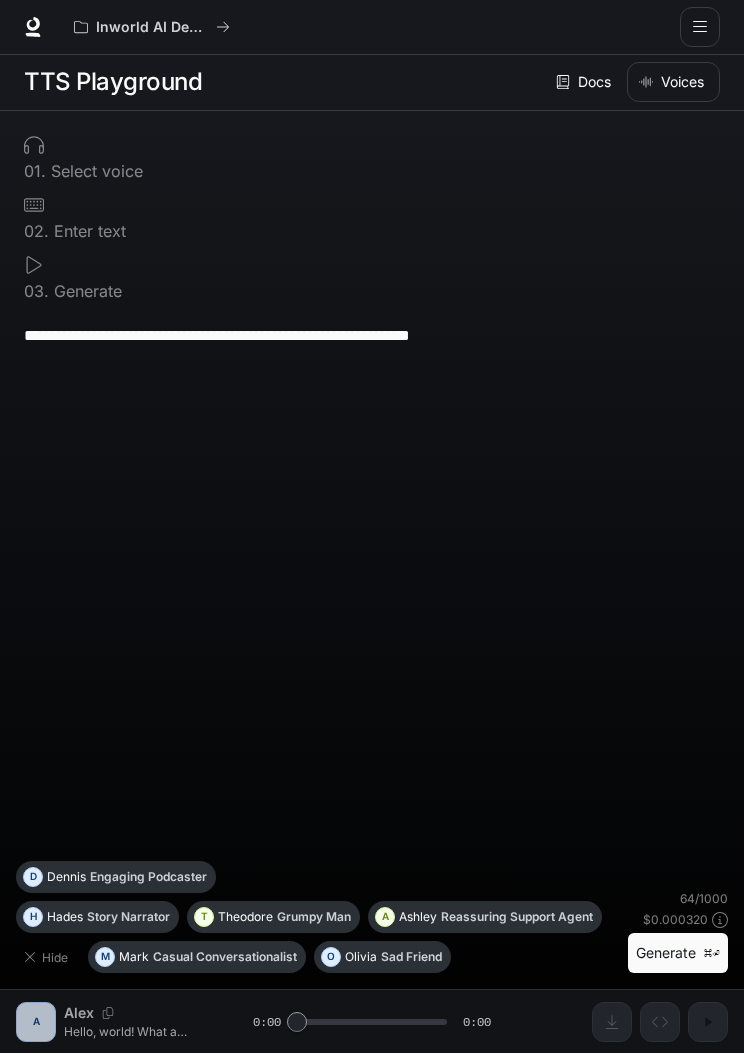 click on "Generate ⌘⏎" at bounding box center [678, 954] 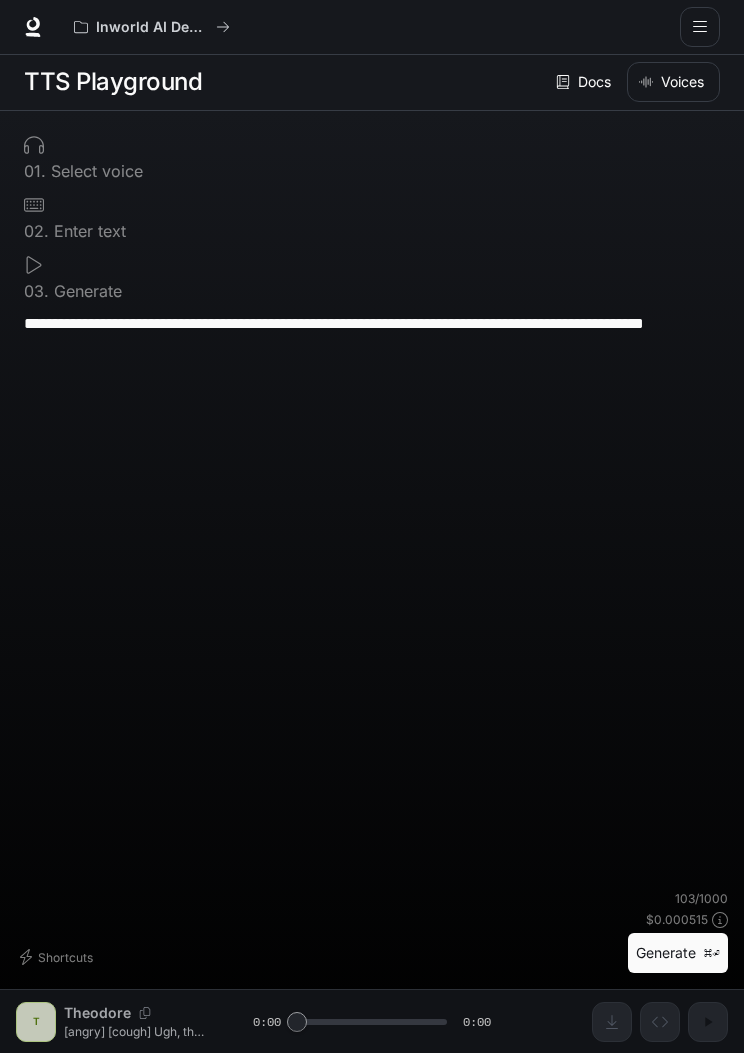 click at bounding box center (700, 28) 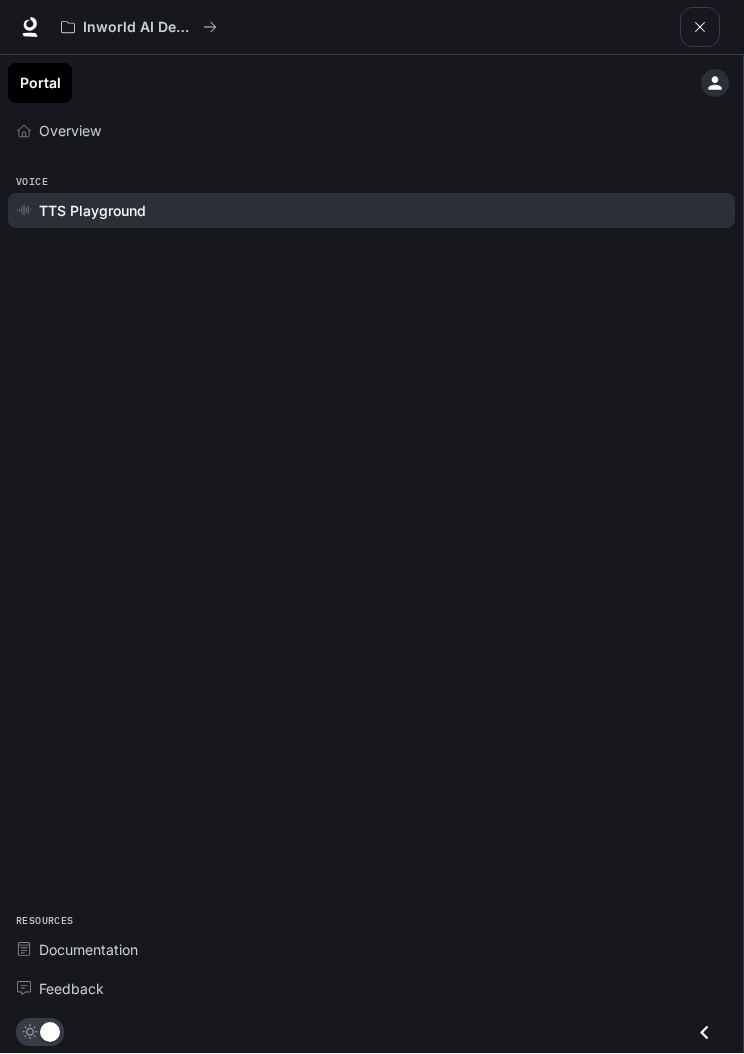 click at bounding box center [715, 84] 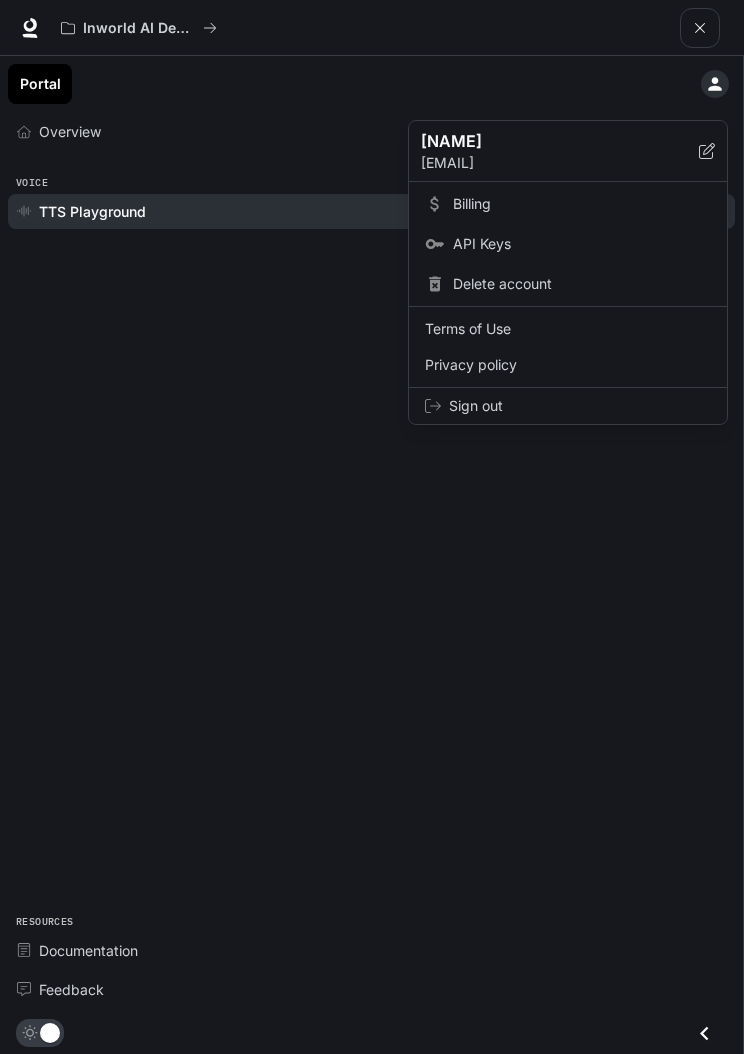 click at bounding box center (372, 527) 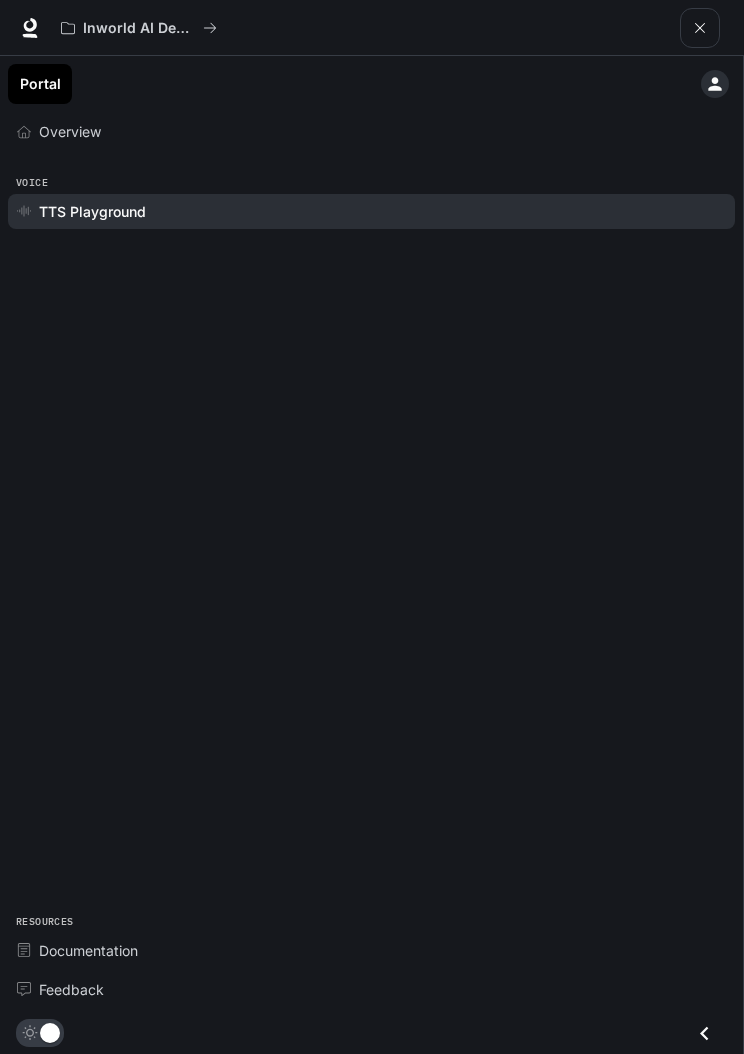click at bounding box center (30, 28) 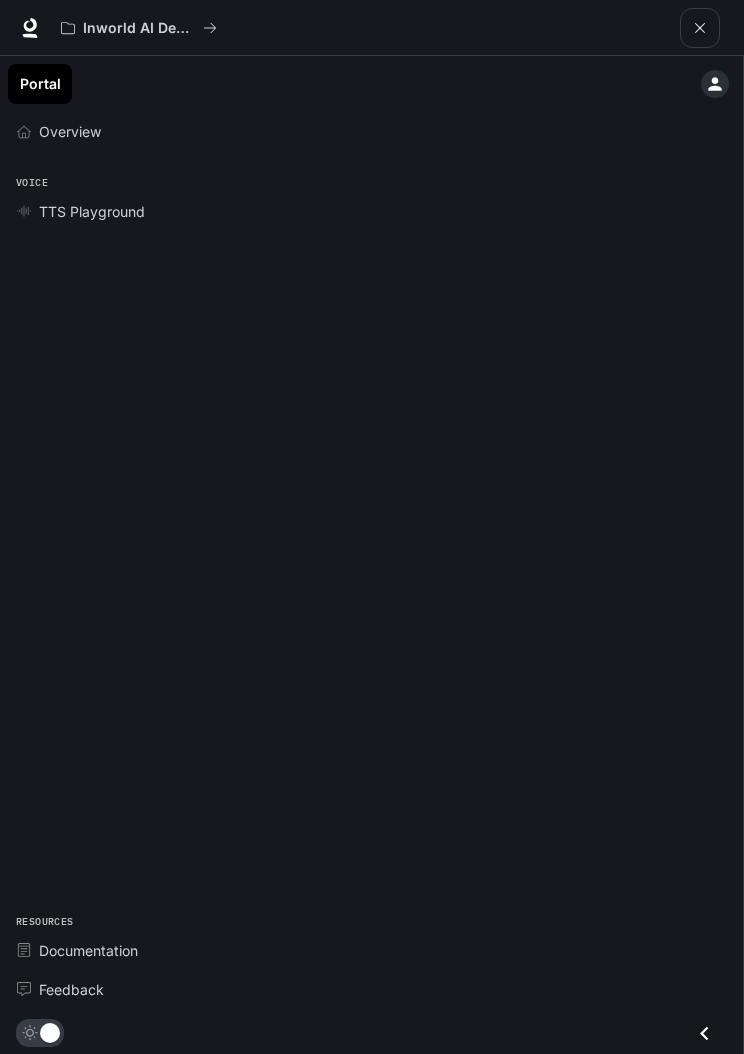scroll, scrollTop: 0, scrollLeft: 0, axis: both 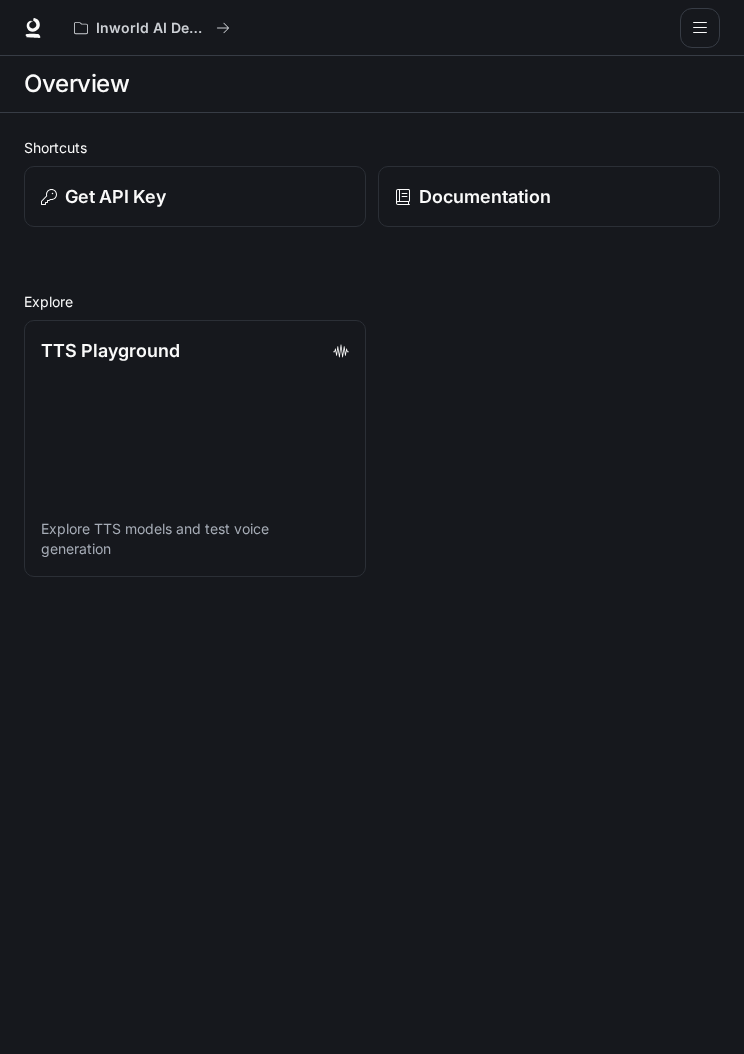 click on "Overview" at bounding box center [76, 84] 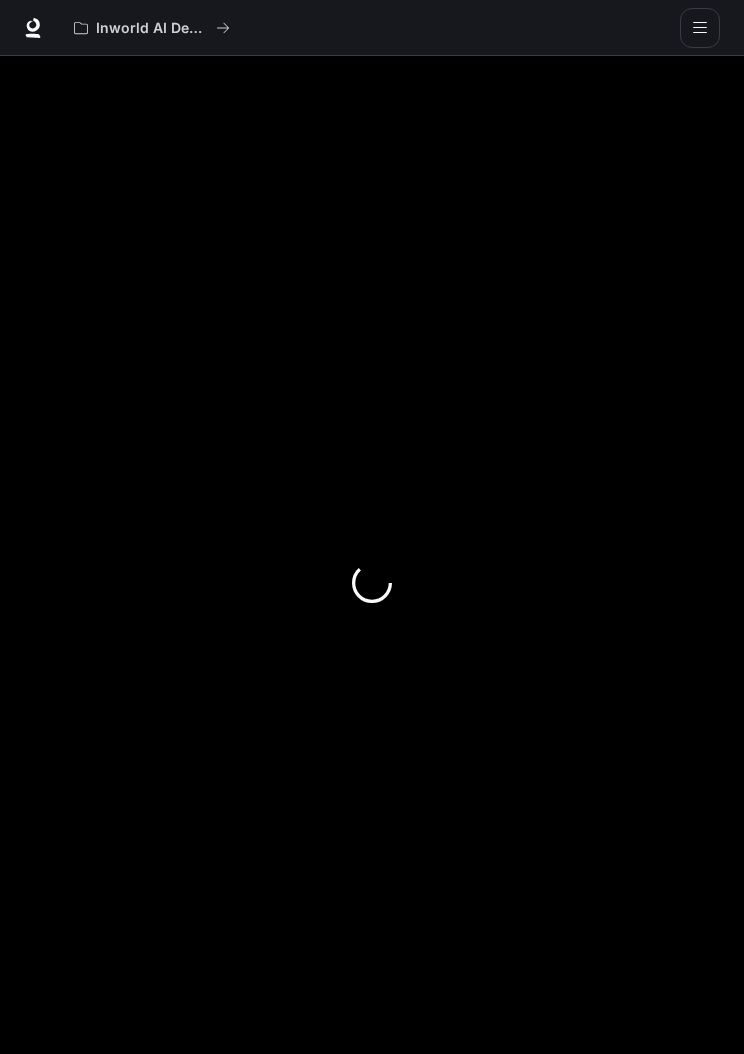 click at bounding box center [33, 28] 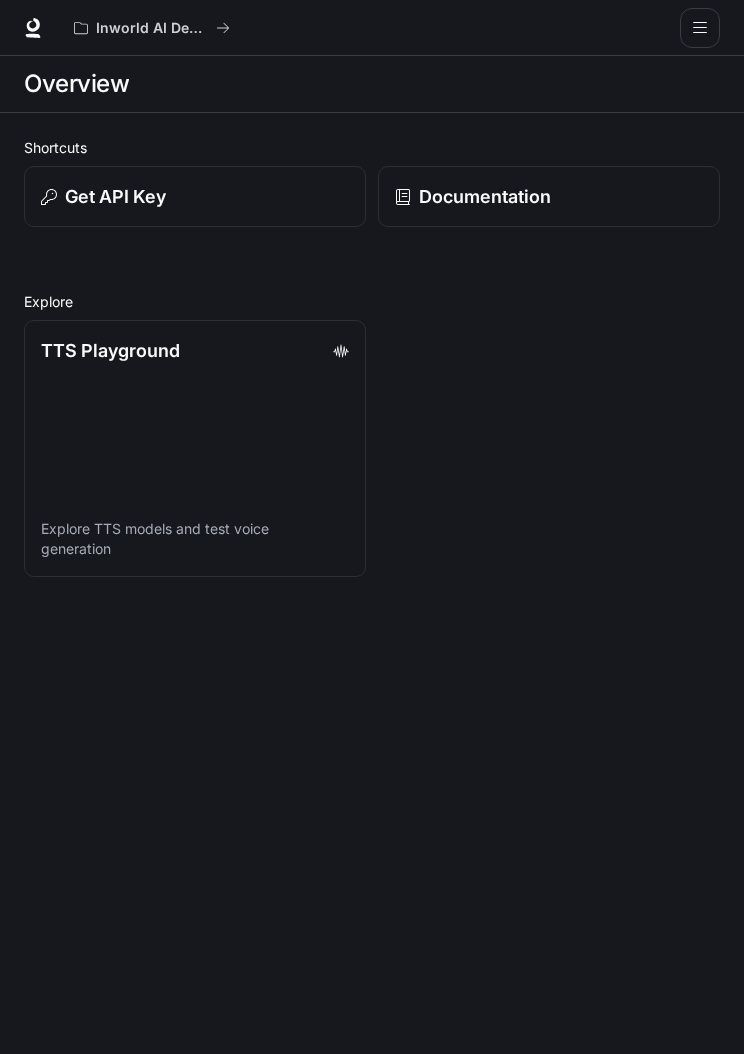 scroll, scrollTop: 0, scrollLeft: 0, axis: both 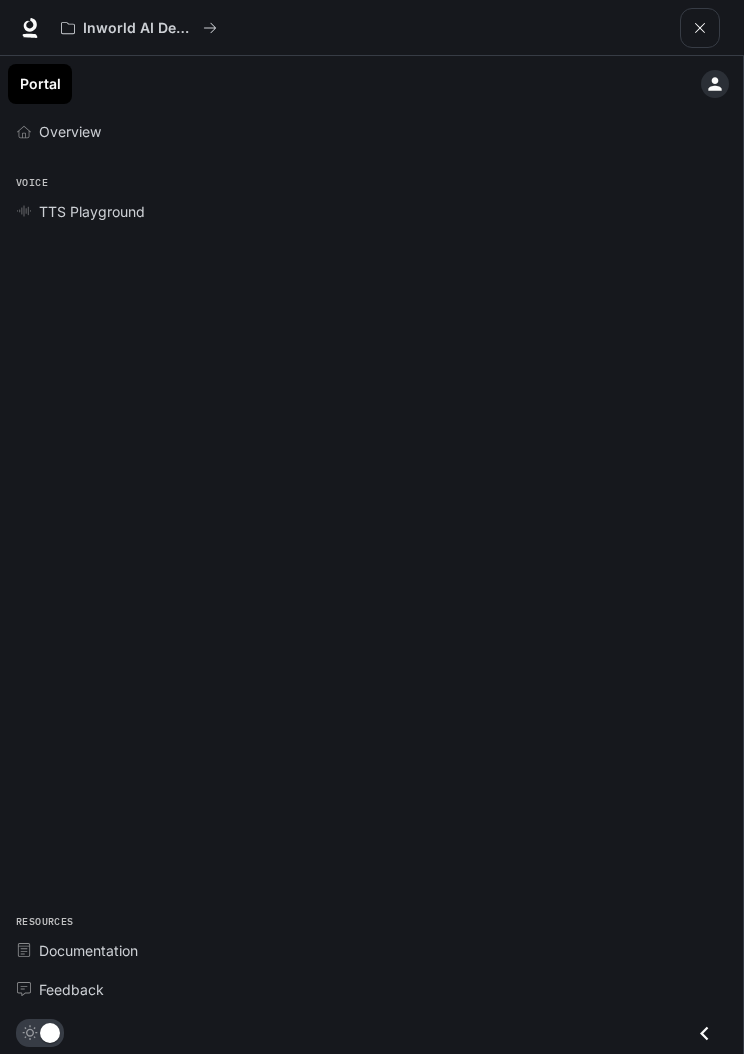 click at bounding box center (700, 28) 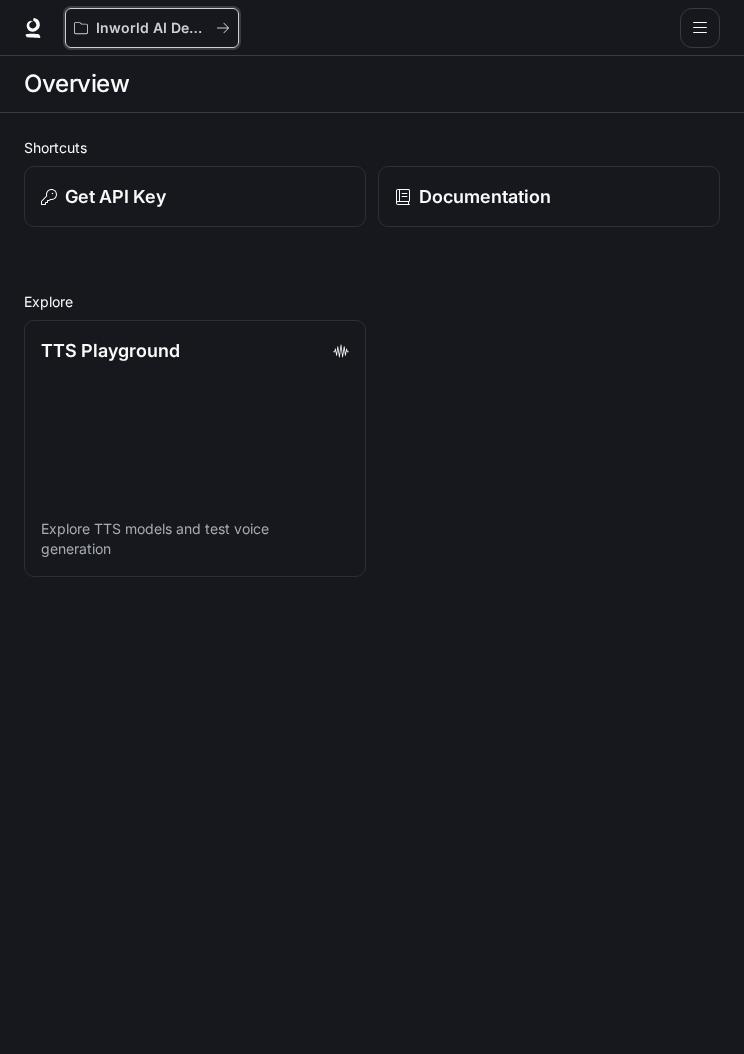 click on "Inworld AI Demos" at bounding box center [152, 28] 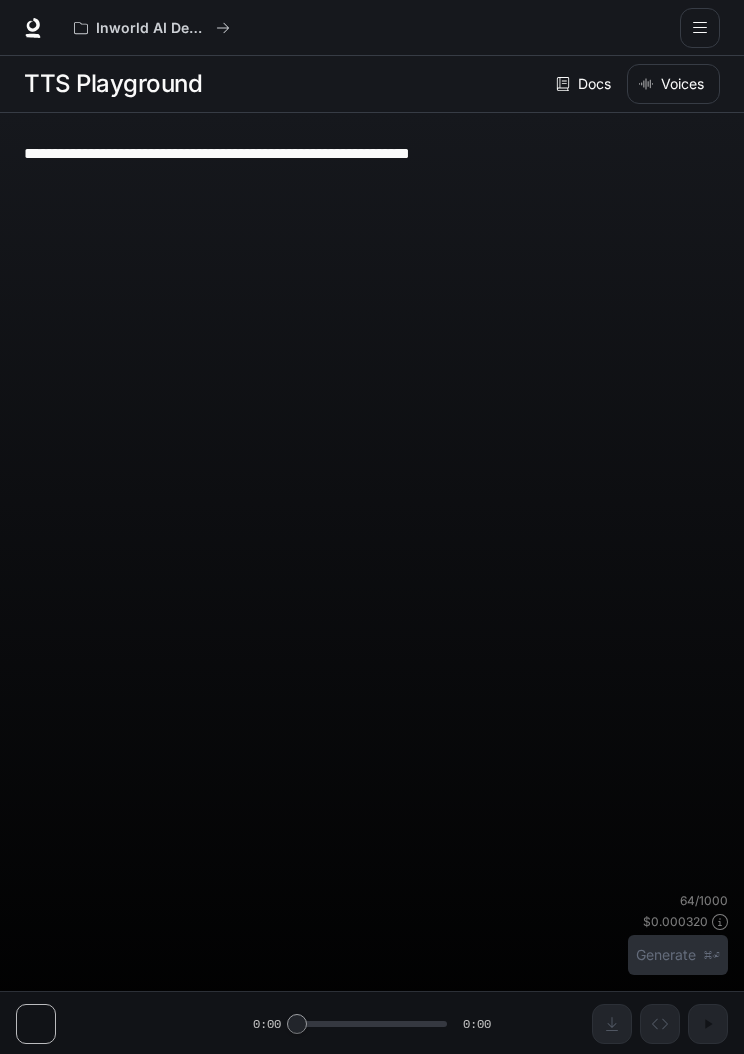 scroll, scrollTop: 0, scrollLeft: 0, axis: both 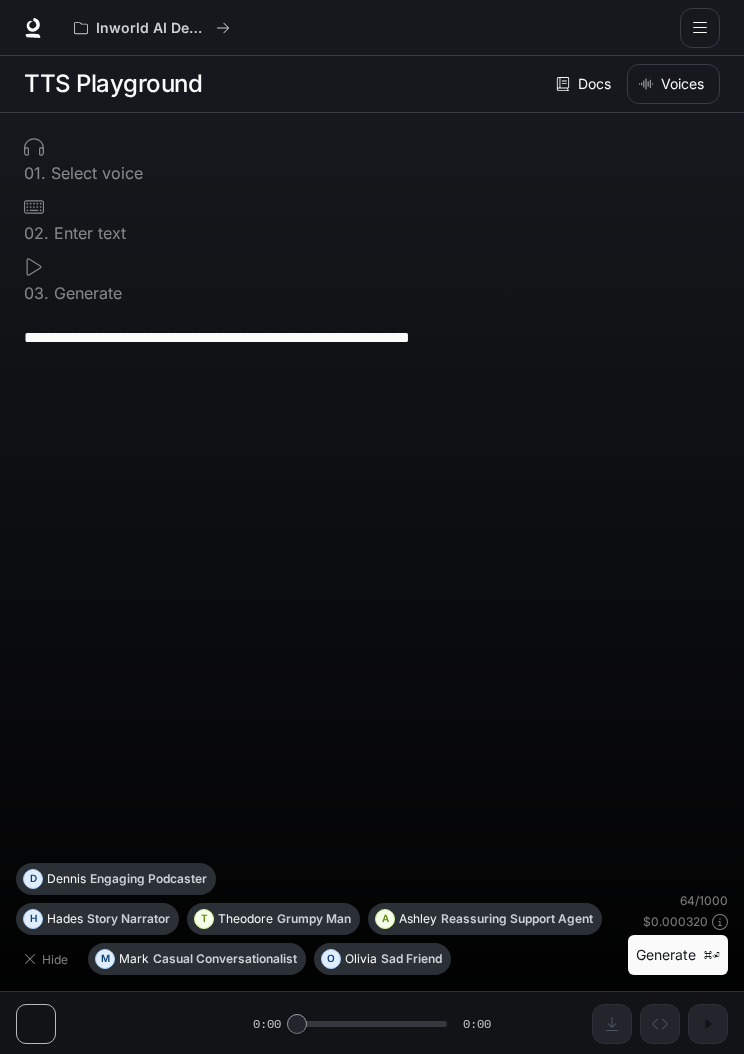 click on "Docs" at bounding box center [585, 84] 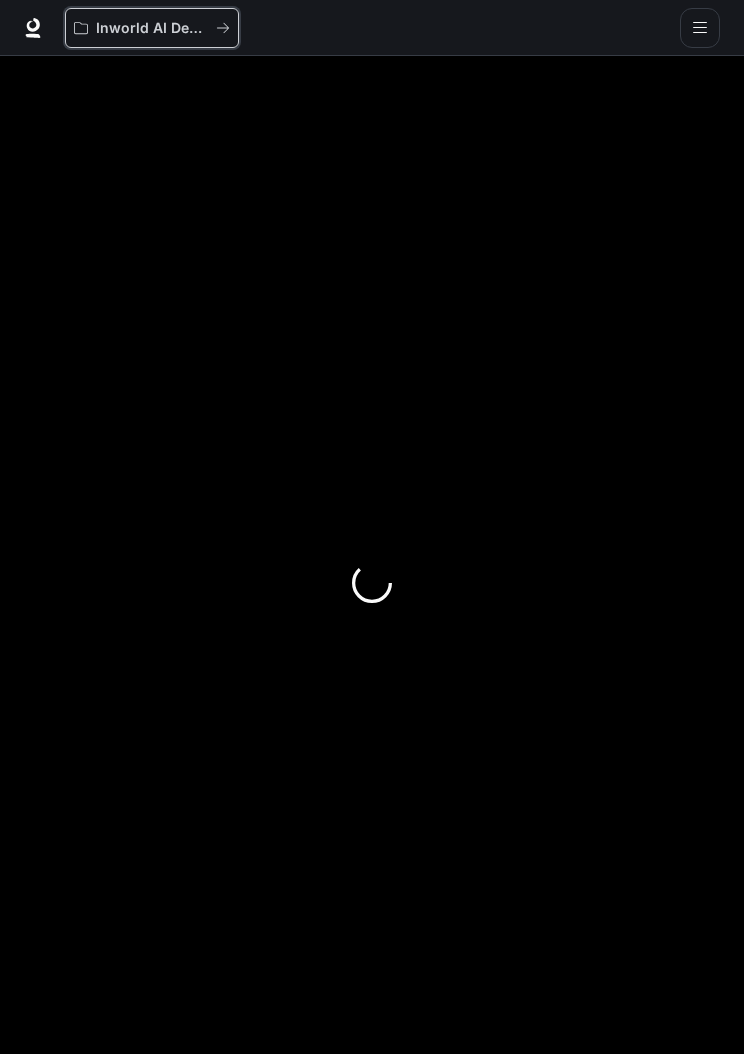 click at bounding box center (223, 28) 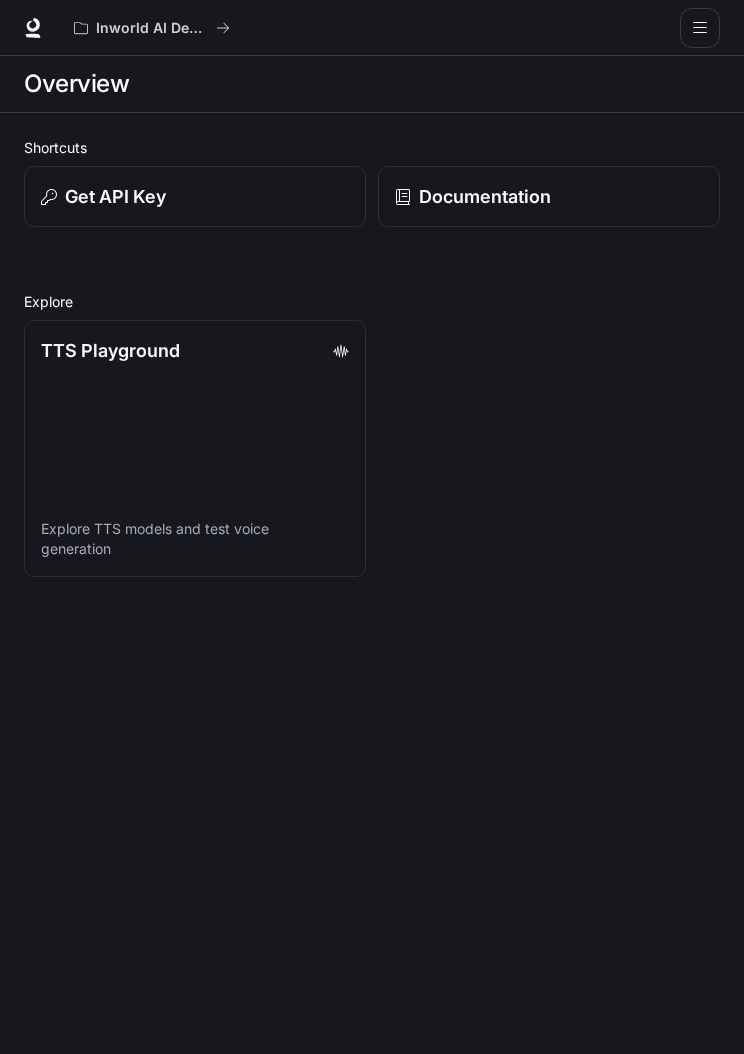 click on "TTS Playground Explore TTS models and test voice generation" at bounding box center [195, 448] 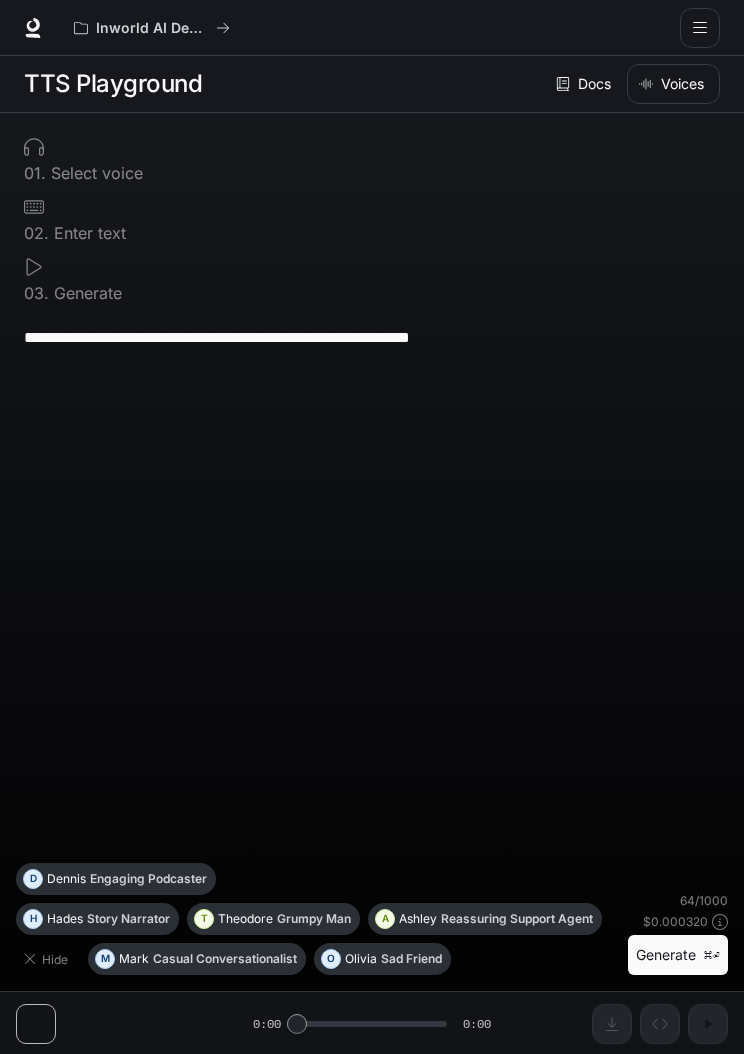 click on "Select voice" at bounding box center (94, 173) 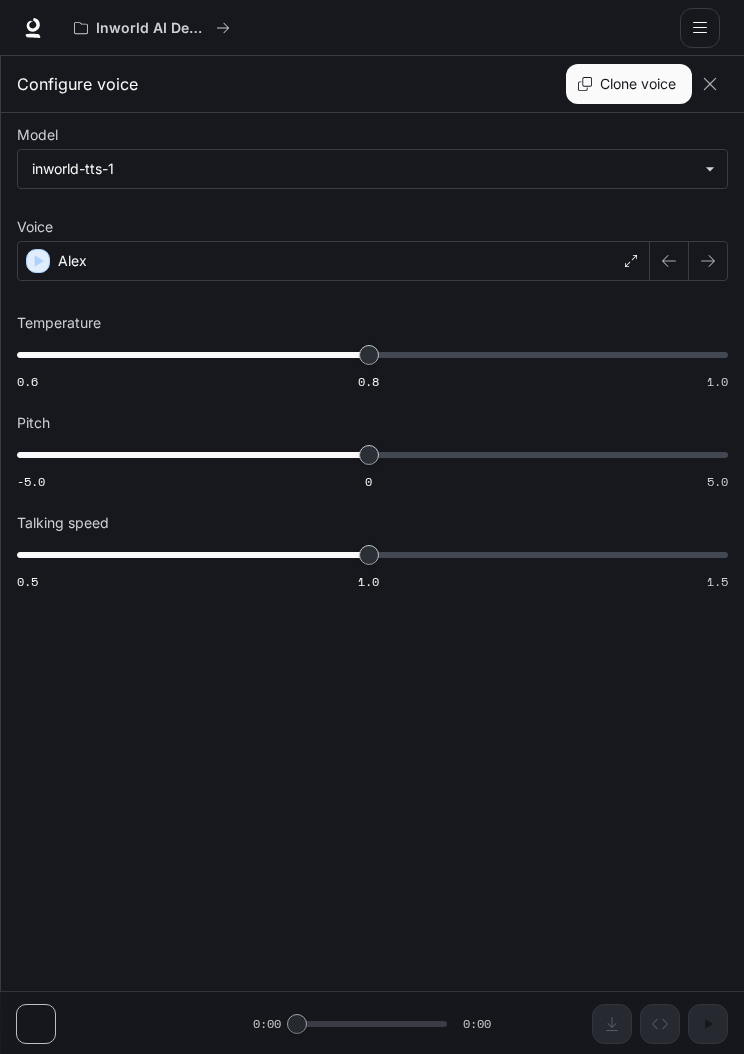 click on "**********" at bounding box center (372, 527) 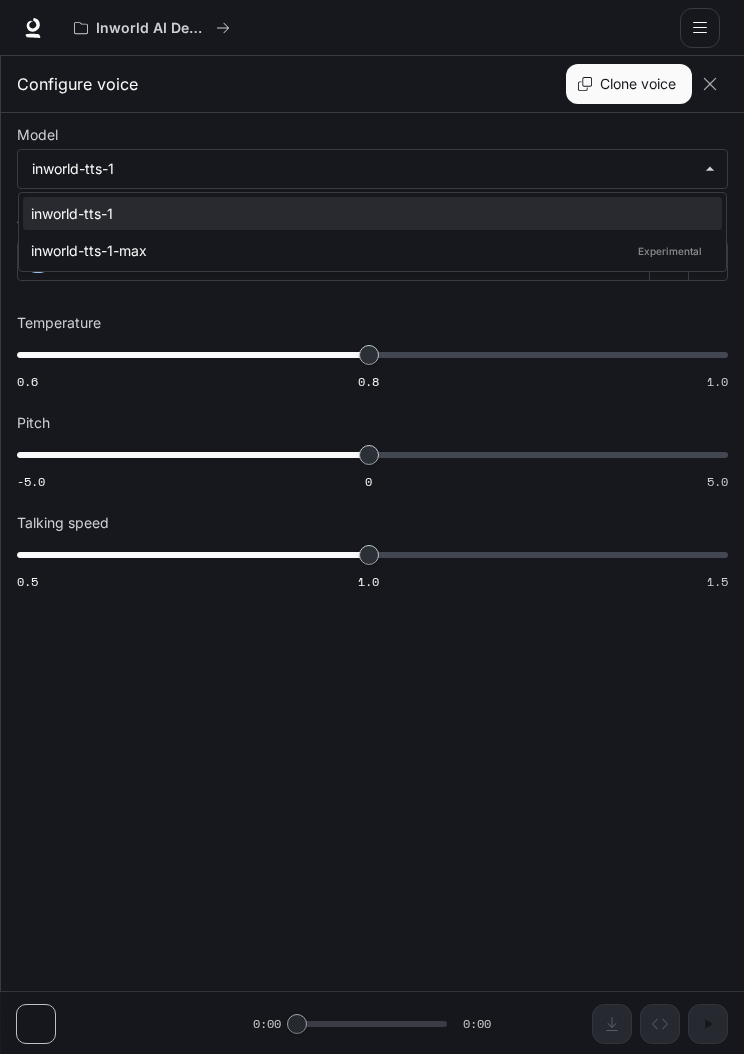 click on "inworld-tts-1" at bounding box center [368, 213] 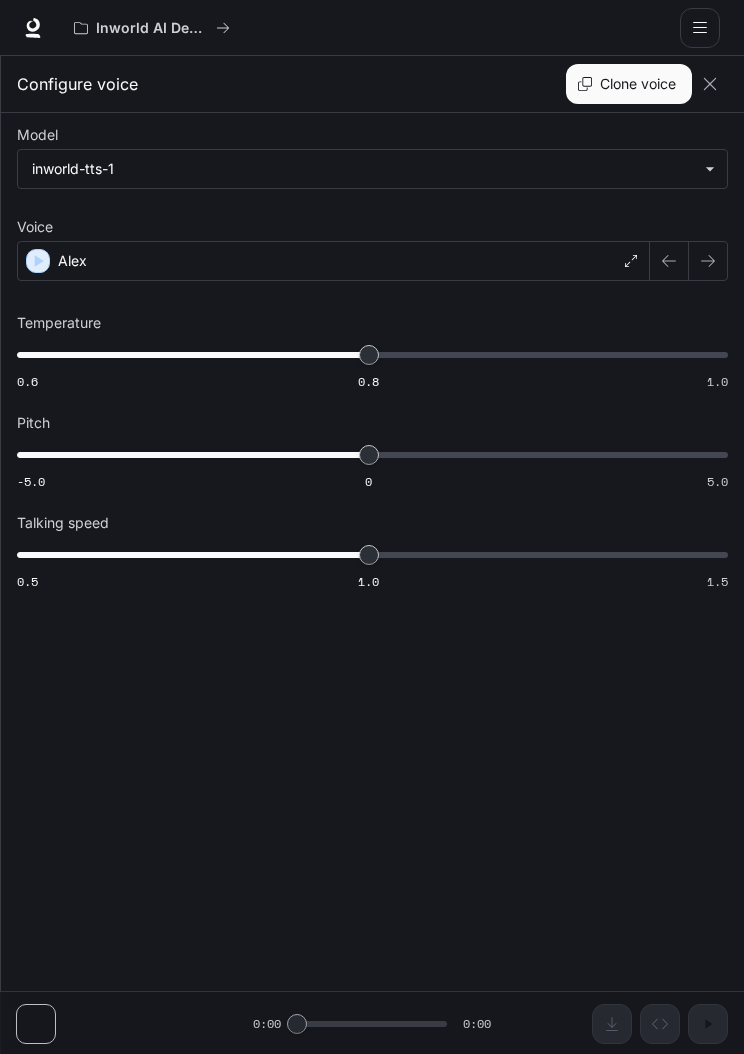 click at bounding box center [708, 261] 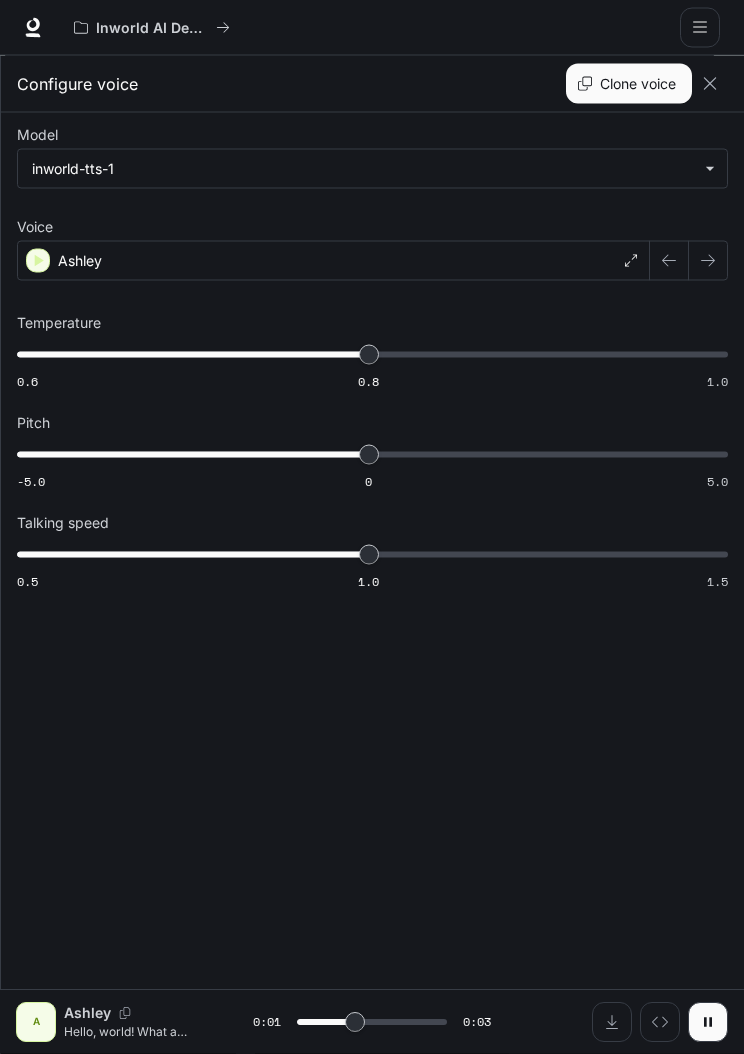 scroll, scrollTop: 0, scrollLeft: 0, axis: both 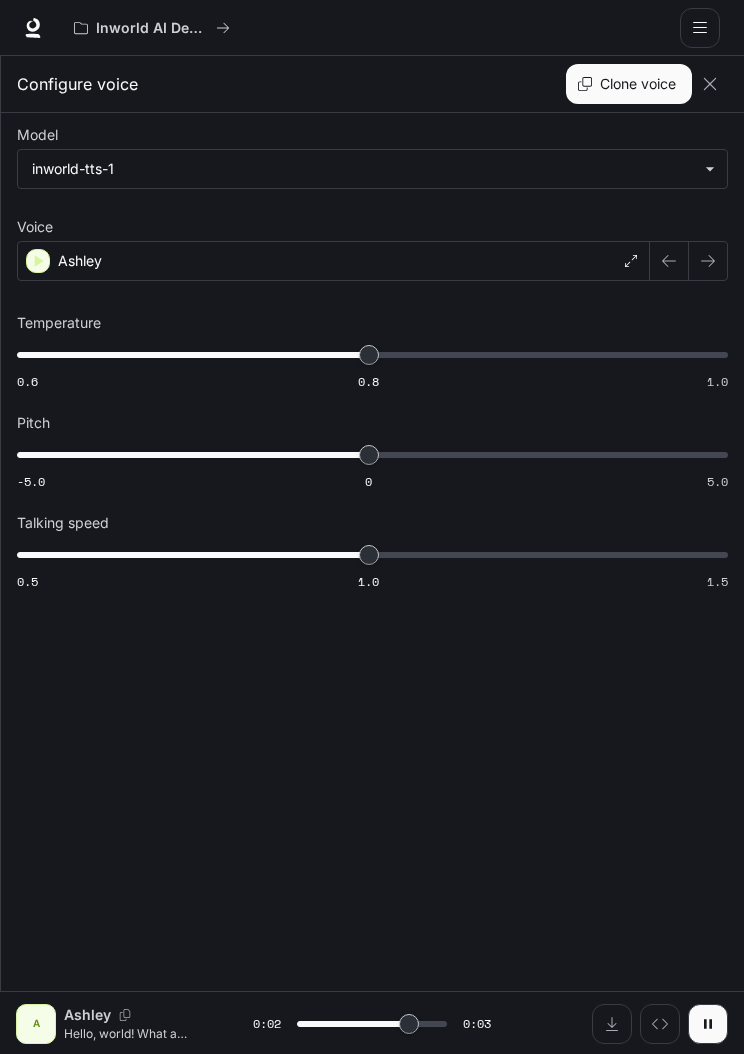 click at bounding box center [669, 261] 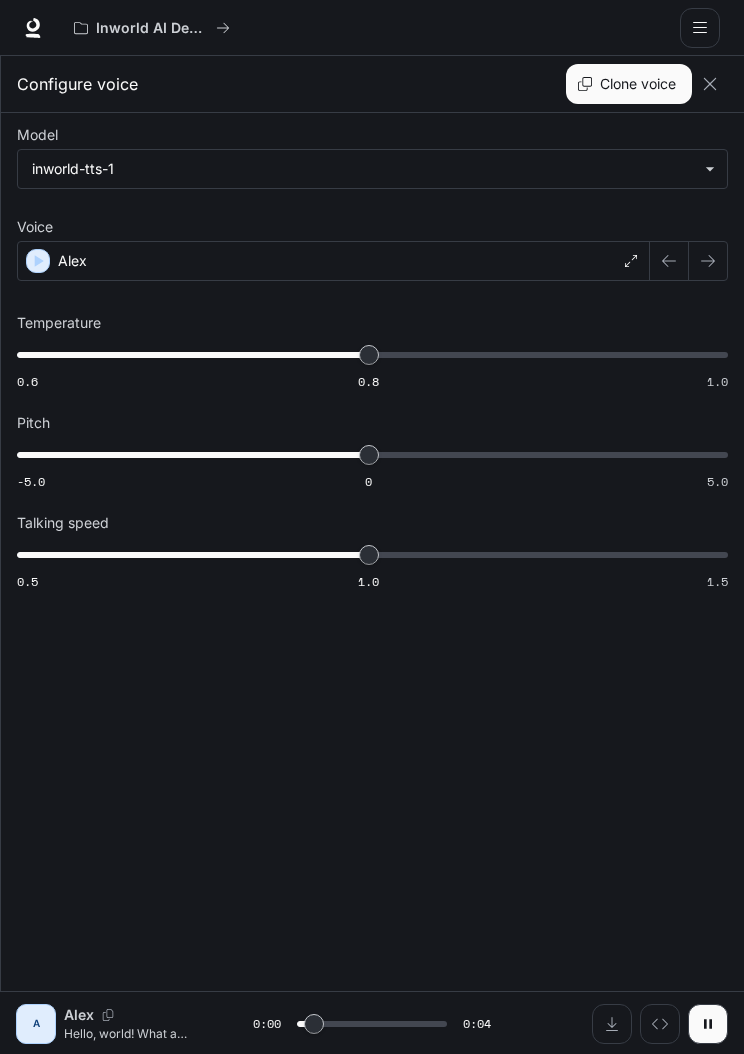 click at bounding box center [669, 261] 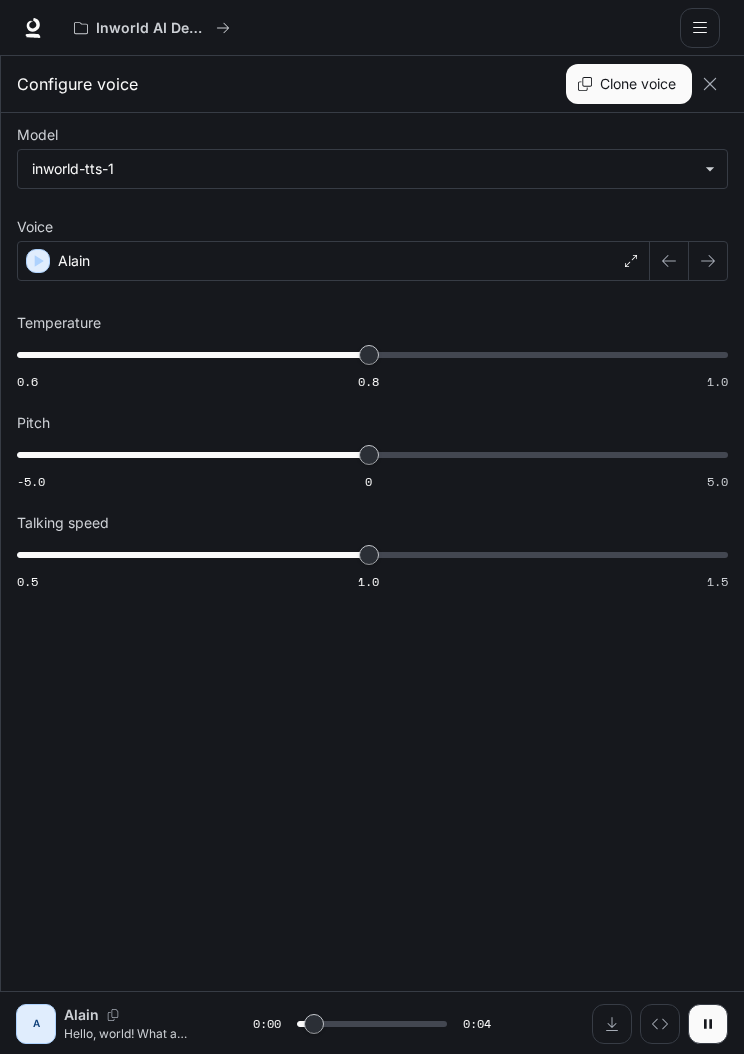 click at bounding box center (669, 261) 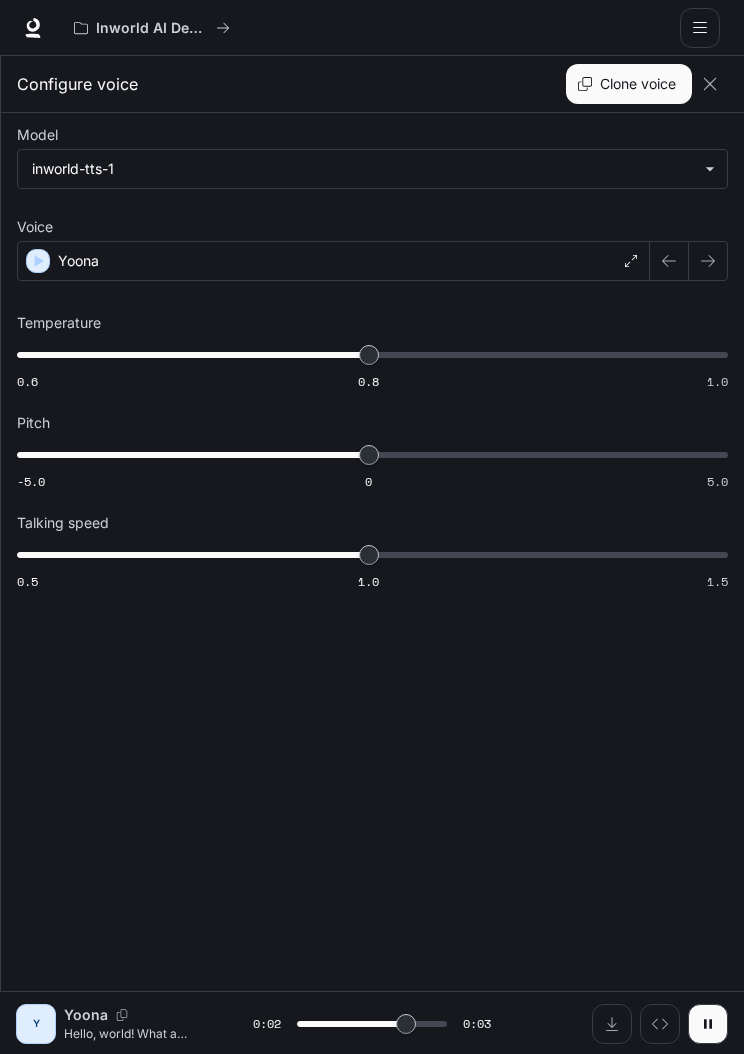 click at bounding box center [669, 261] 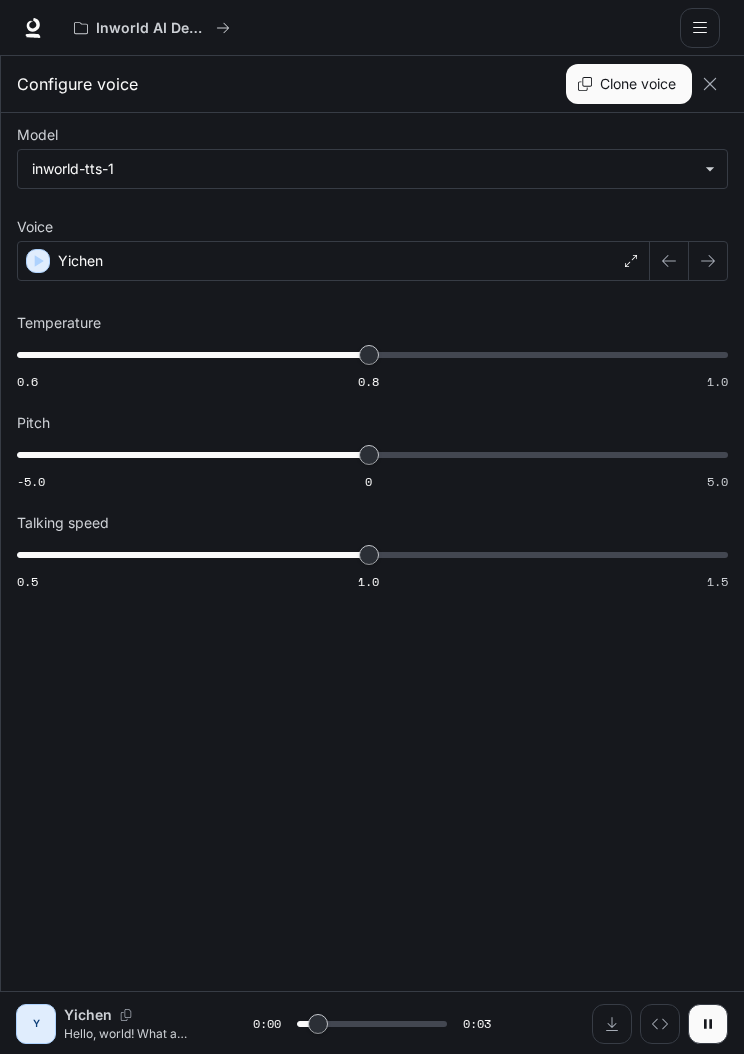 click at bounding box center (669, 261) 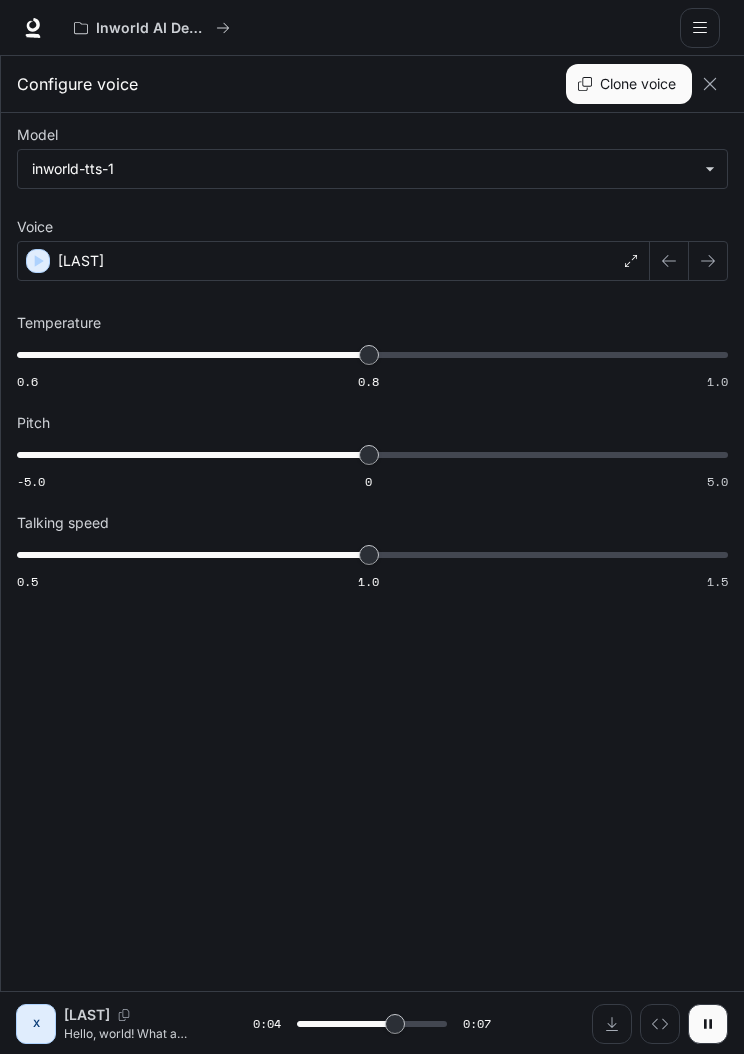 click at bounding box center [669, 261] 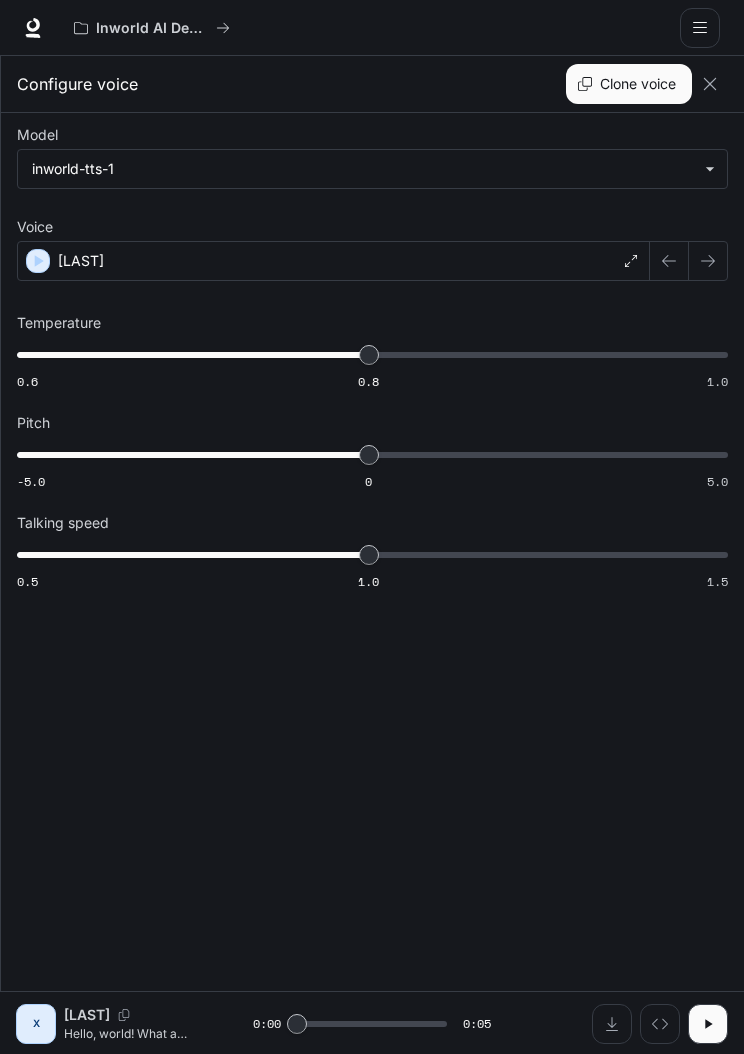 click at bounding box center [669, 261] 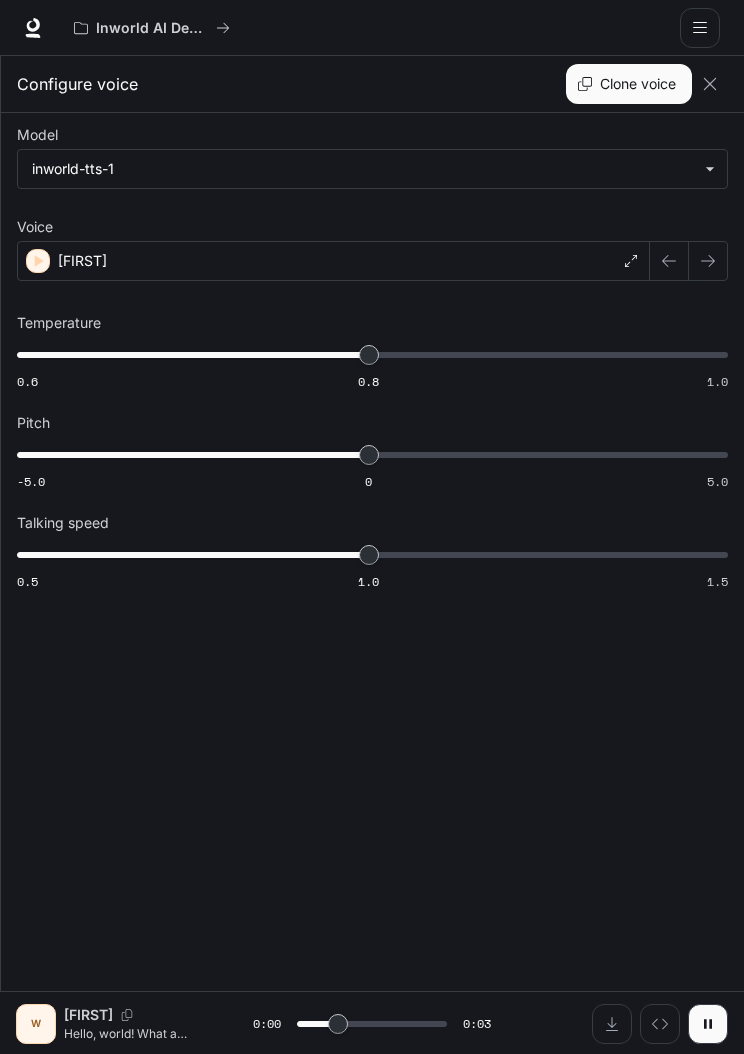 click at bounding box center [669, 261] 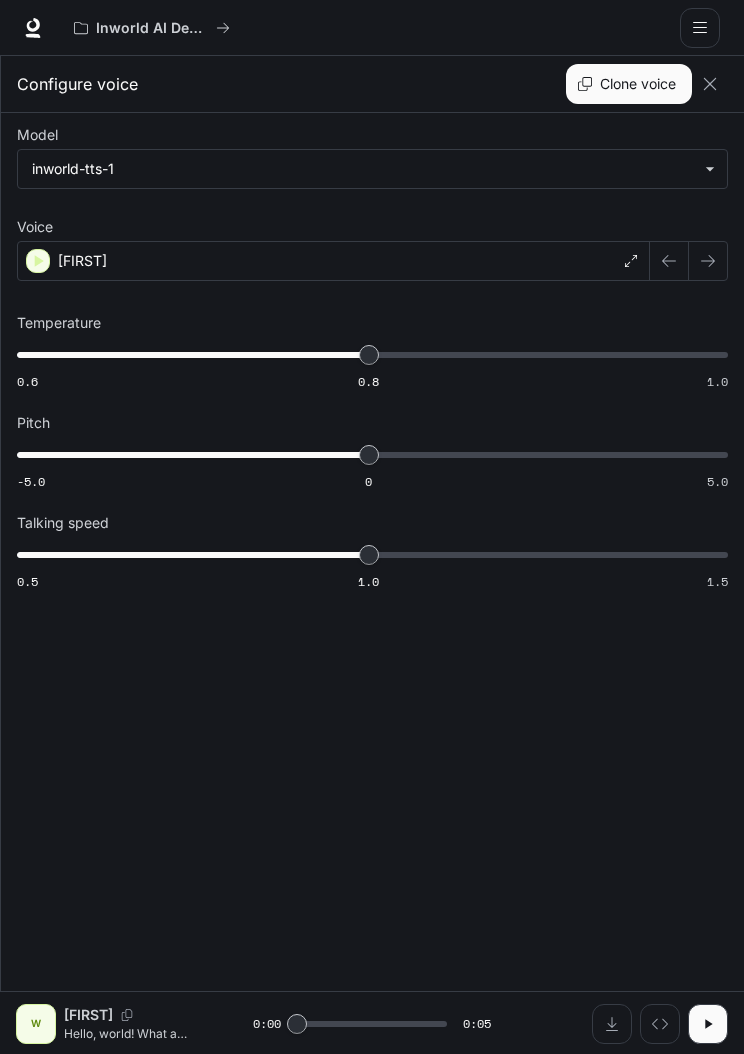 click at bounding box center [708, 261] 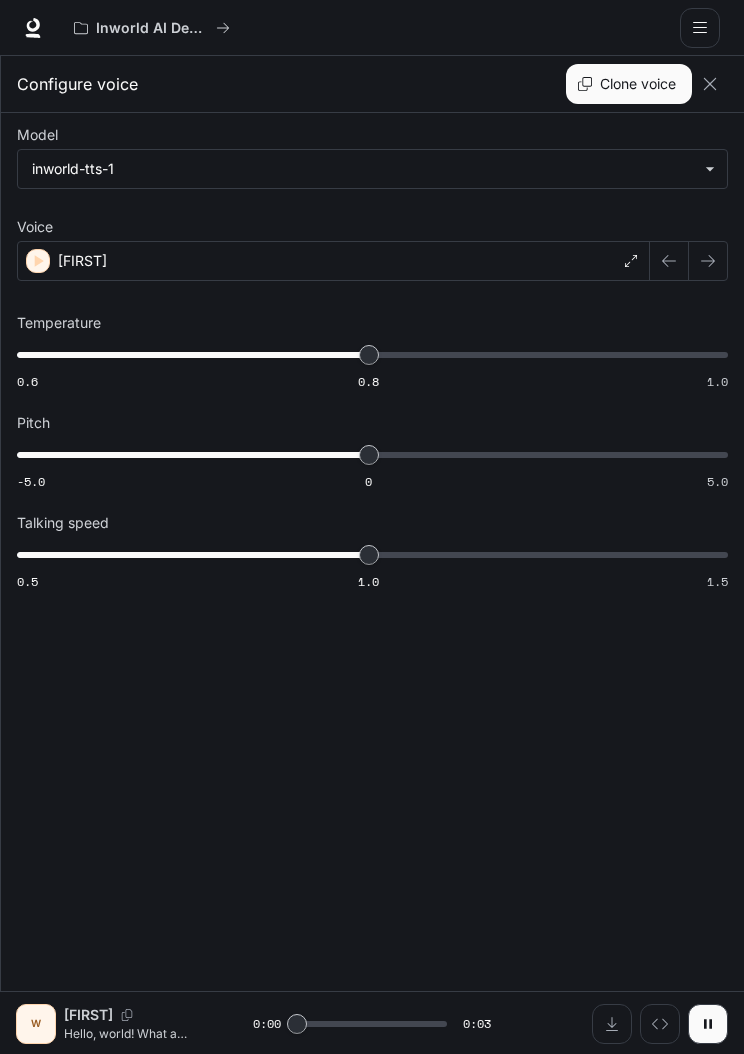 click at bounding box center [708, 261] 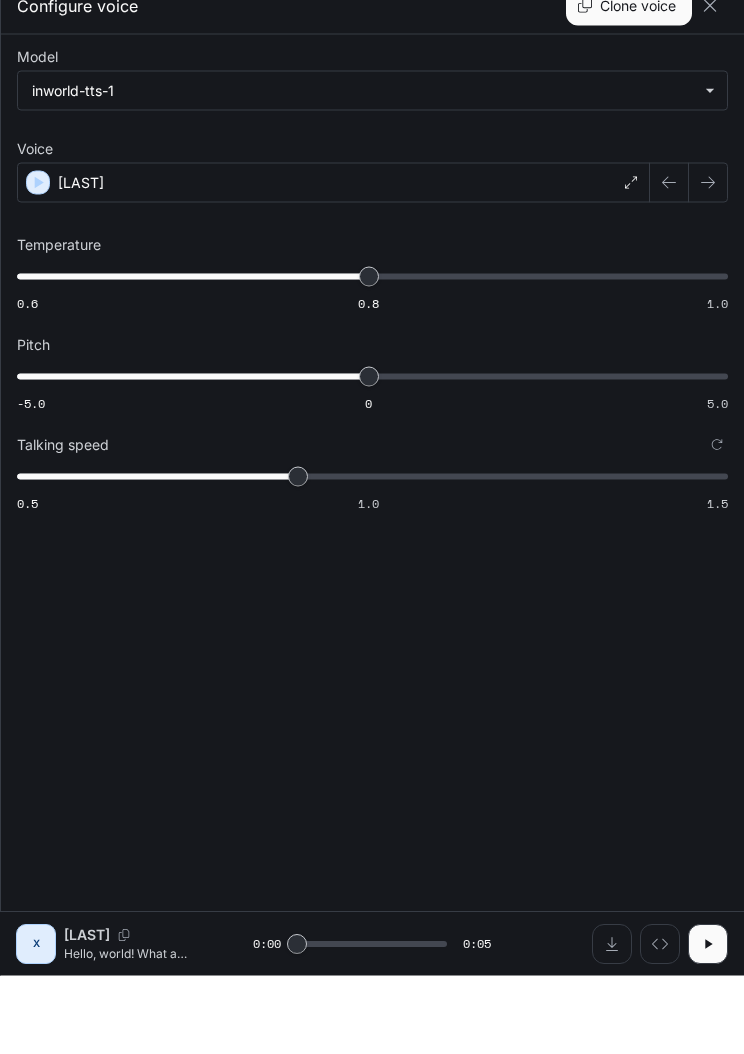 scroll, scrollTop: 1, scrollLeft: 0, axis: vertical 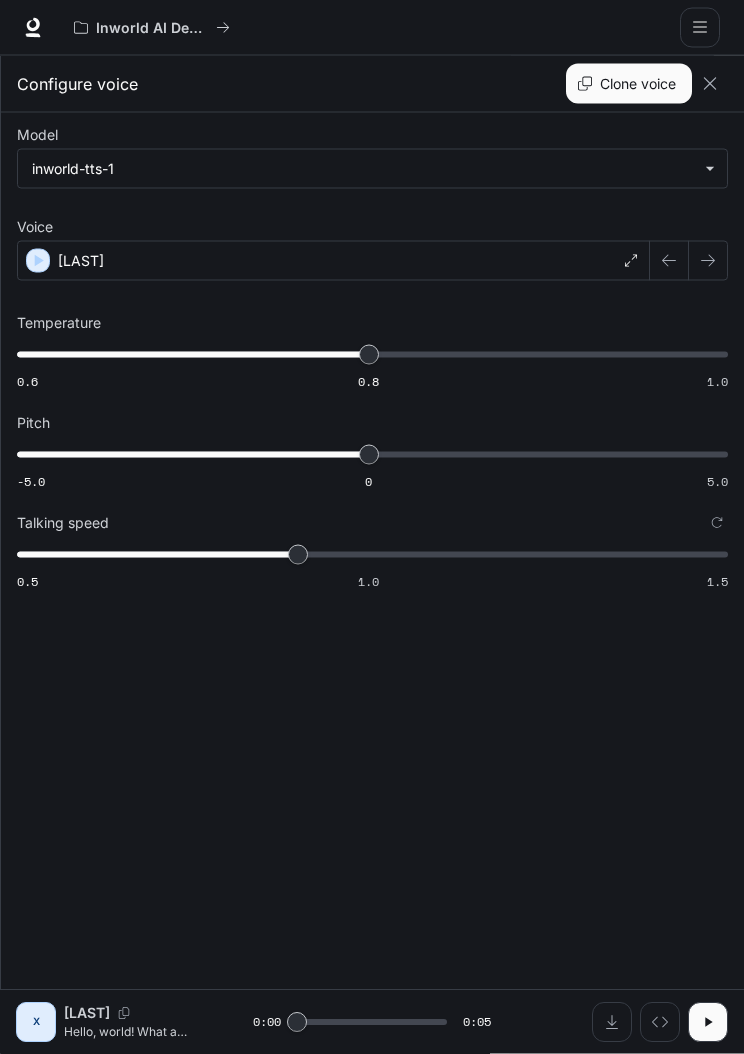 click at bounding box center (612, 1023) 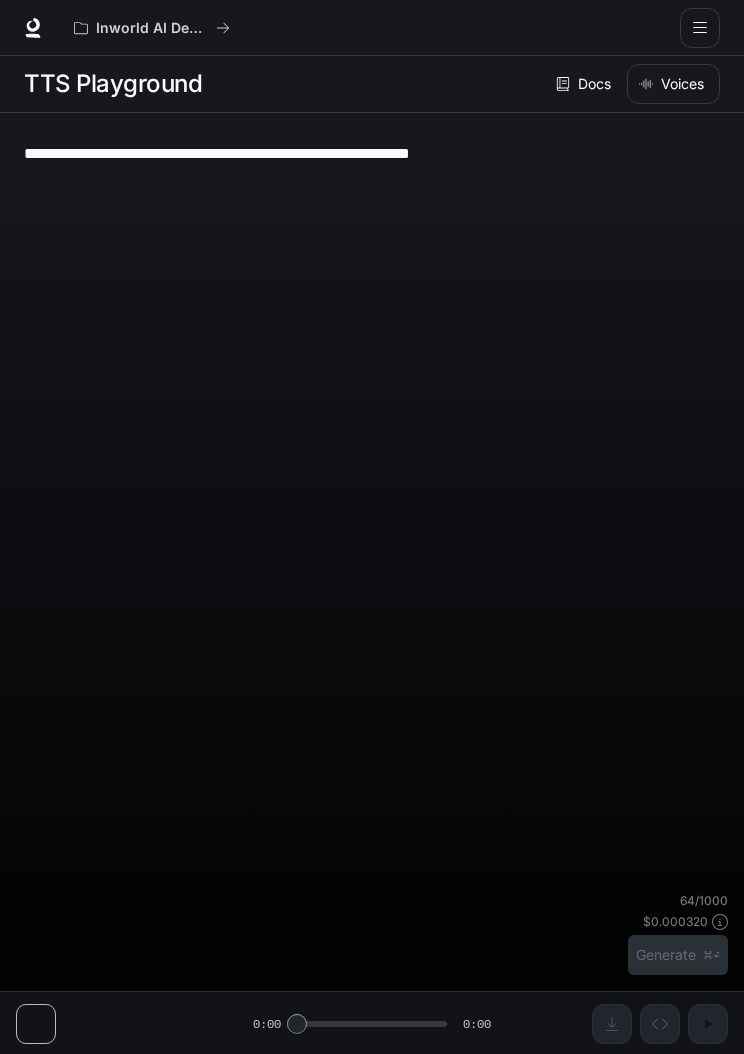 scroll, scrollTop: 39, scrollLeft: 0, axis: vertical 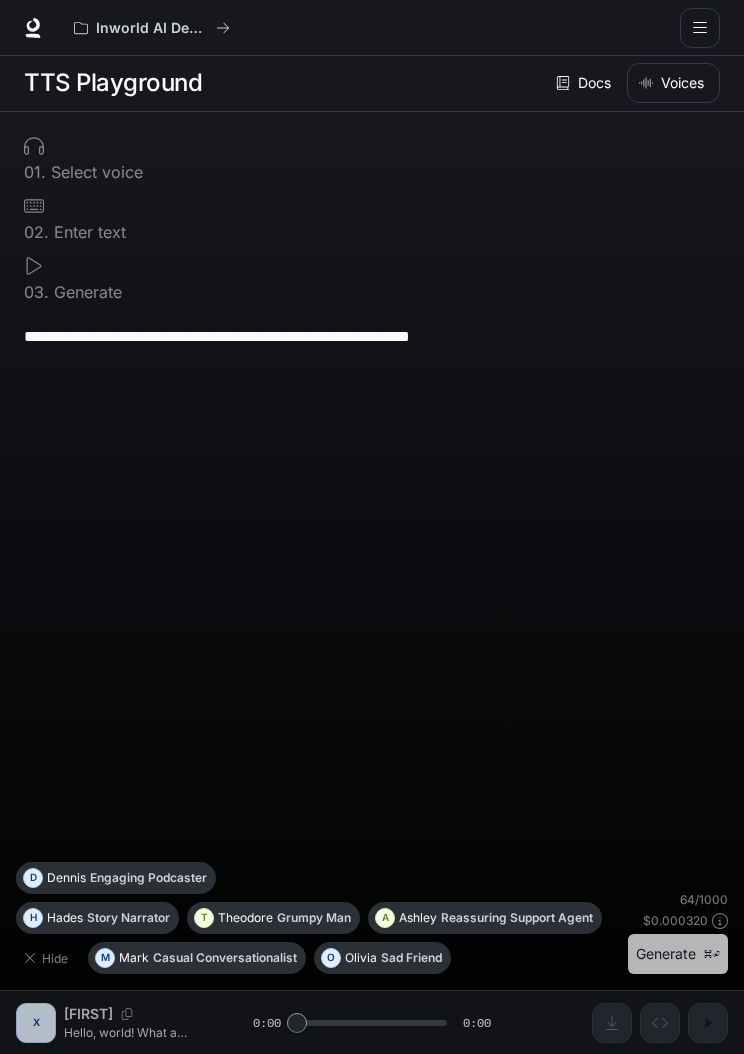 click on "Generate ⌘⏎" at bounding box center [678, 954] 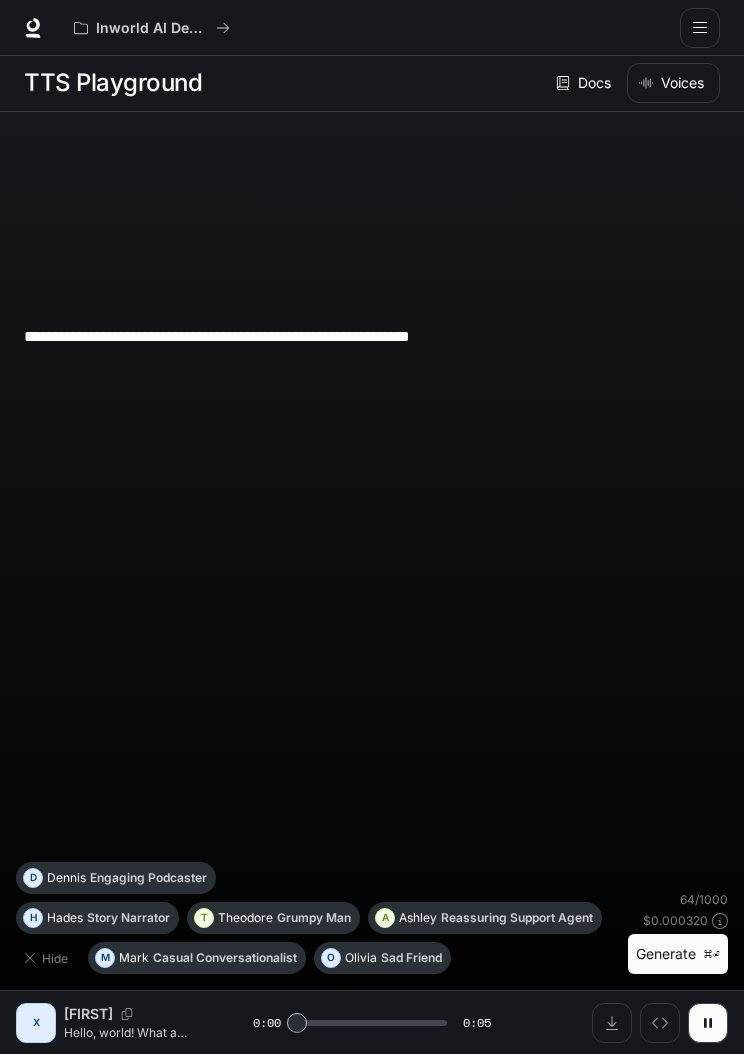 click on "[FIRST] [LAST]" at bounding box center [197, 958] 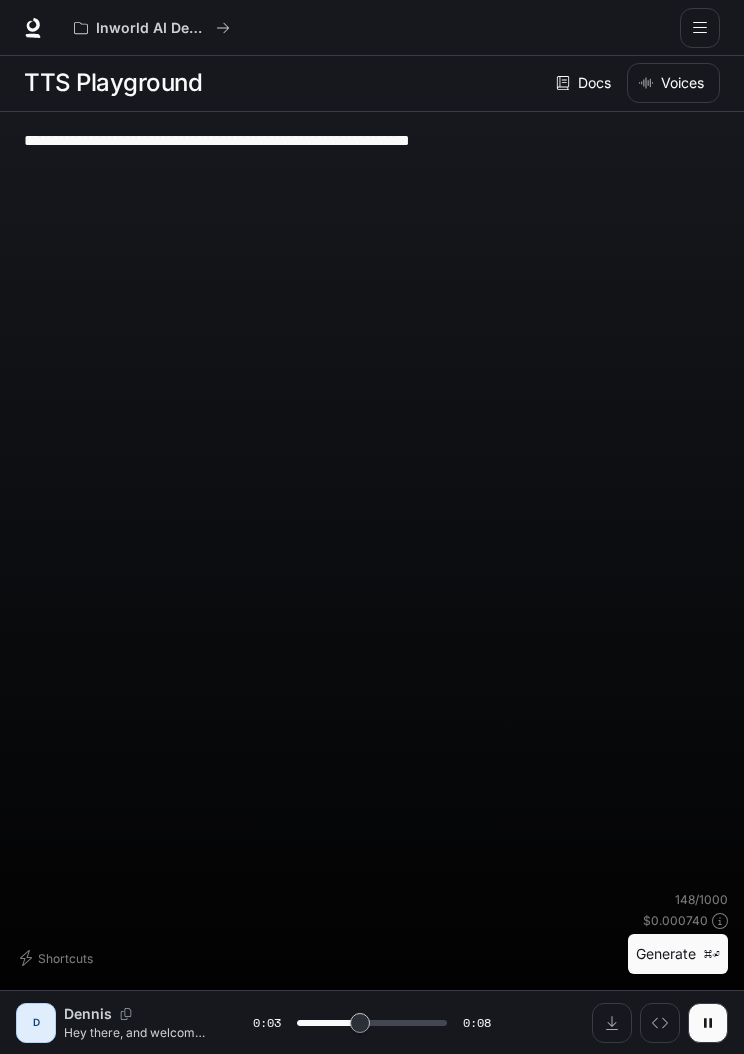 scroll, scrollTop: 0, scrollLeft: 0, axis: both 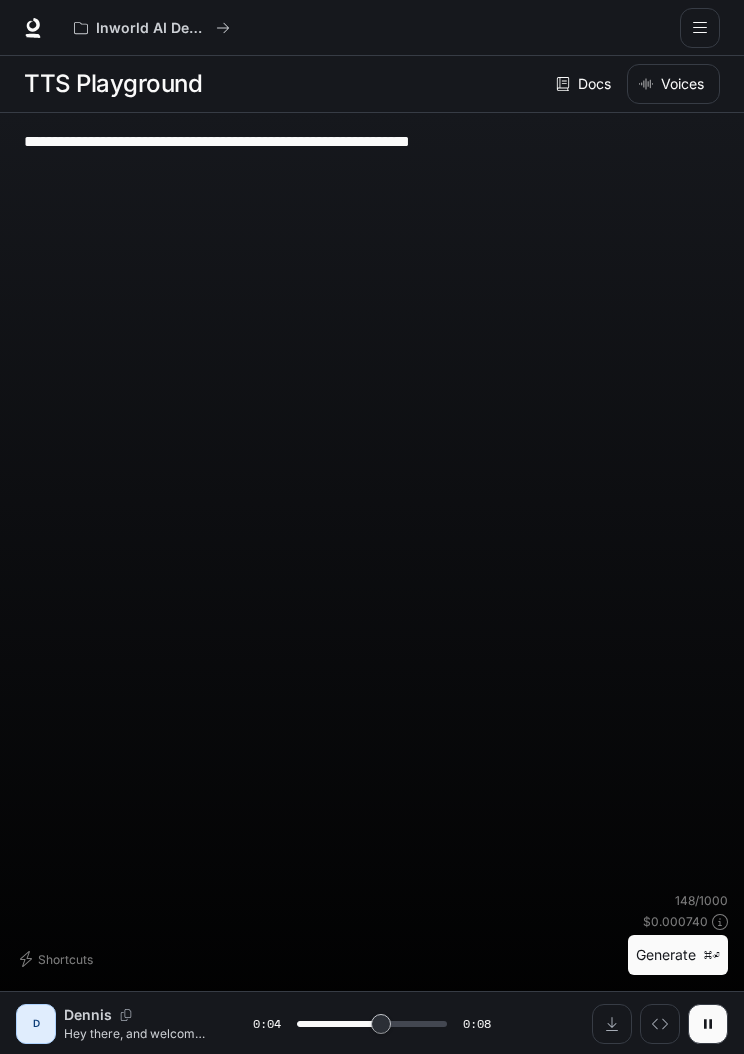 click on "Voices" at bounding box center [673, 84] 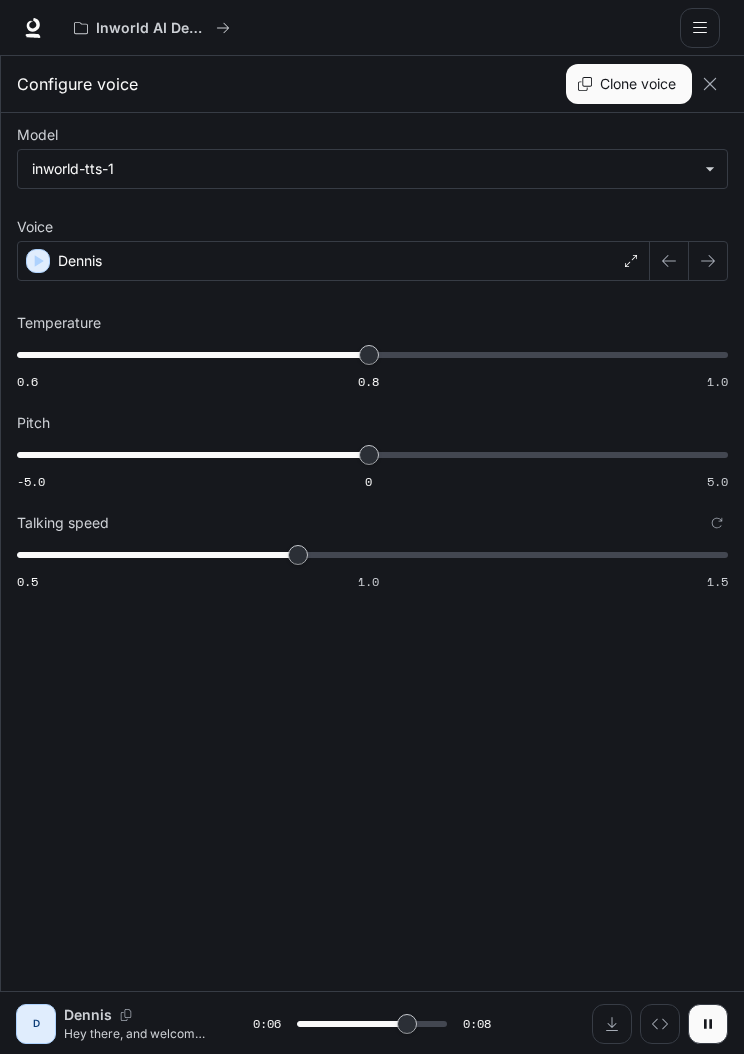 click at bounding box center [708, 261] 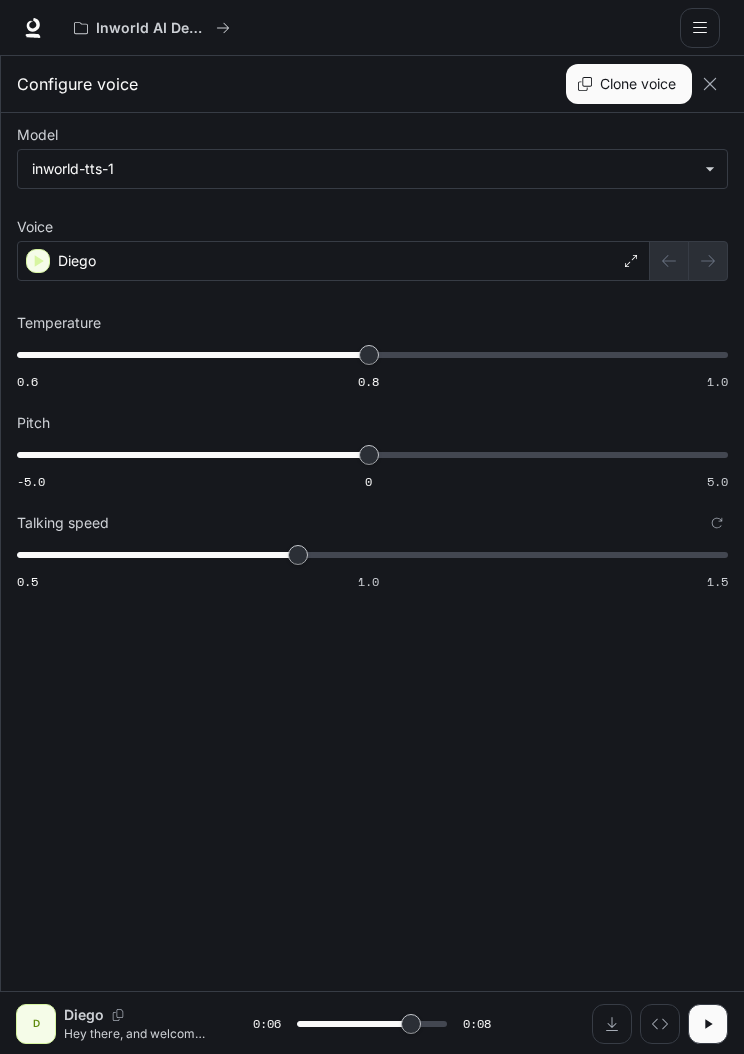 click on "Clone voice" at bounding box center (629, 84) 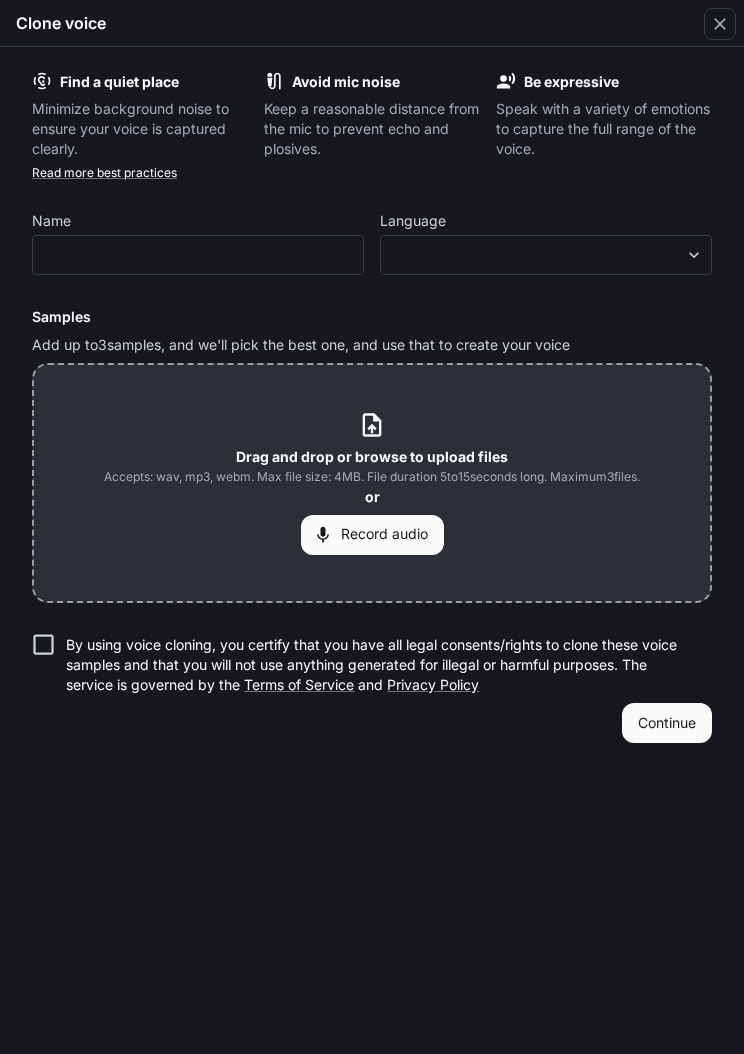 click on "**********" at bounding box center (372, 527) 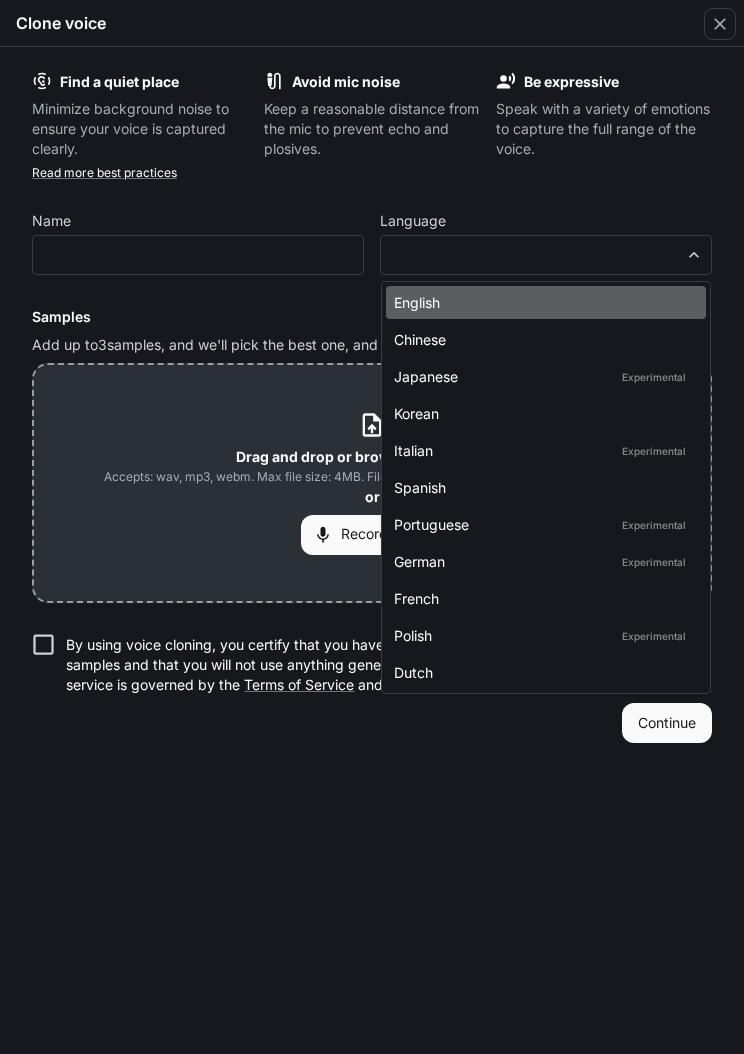 click on "English" at bounding box center (542, 302) 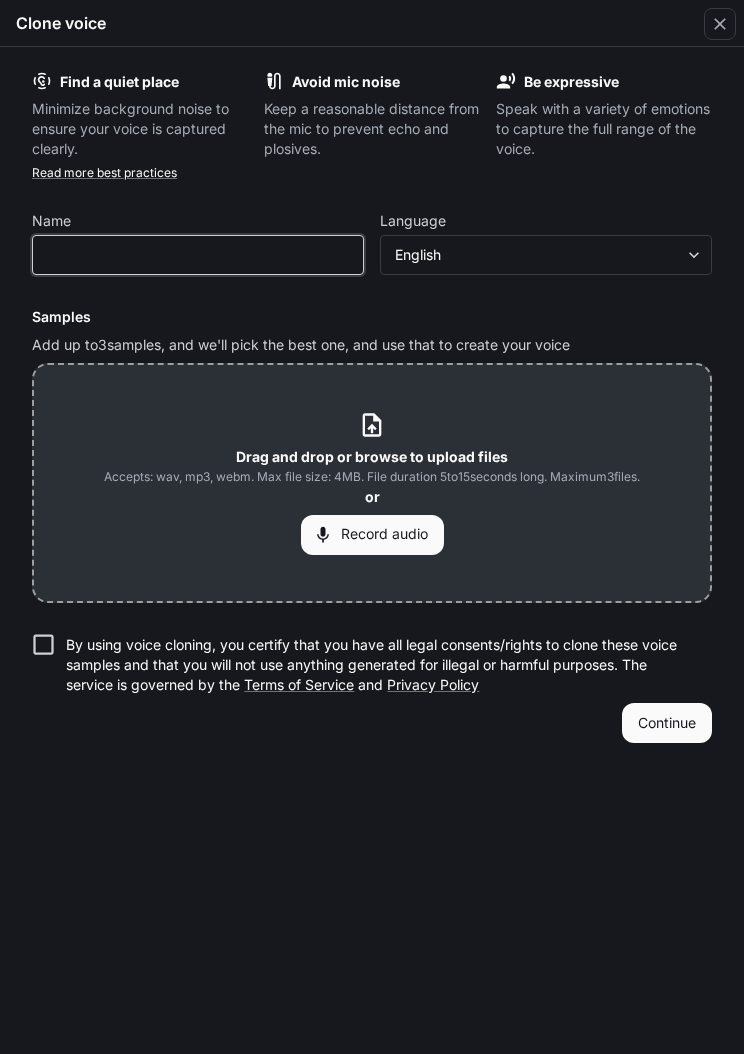 click at bounding box center [198, 255] 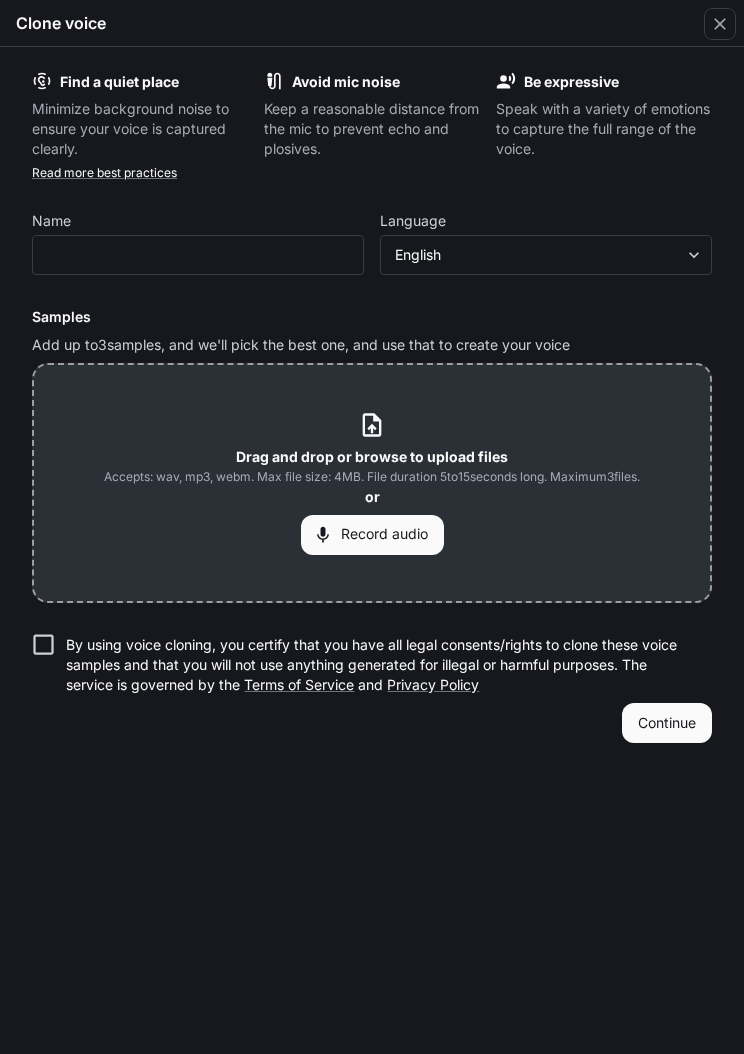 click on "Find a quiet place" at bounding box center [119, 81] 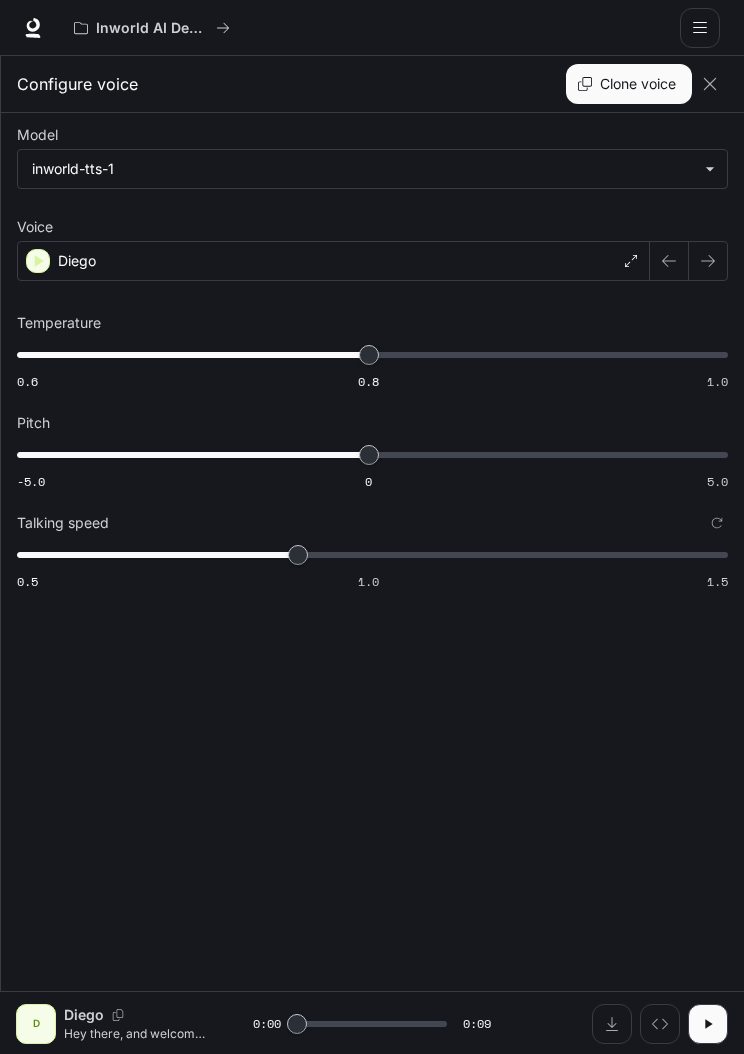 click at bounding box center (708, 261) 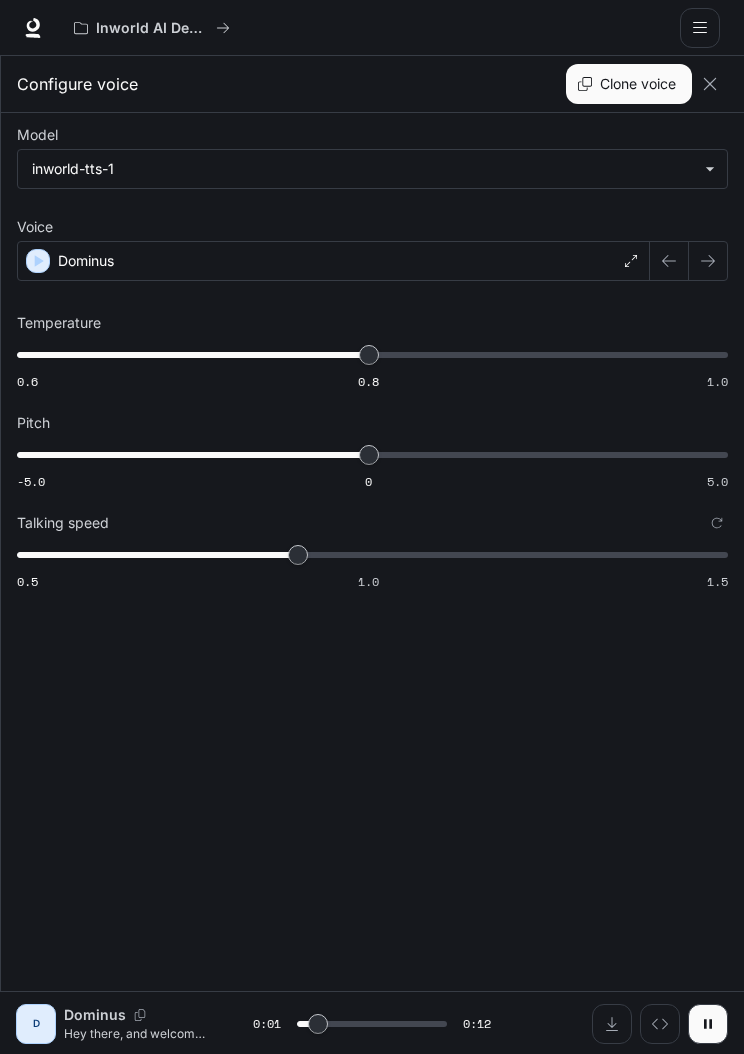 click at bounding box center (708, 261) 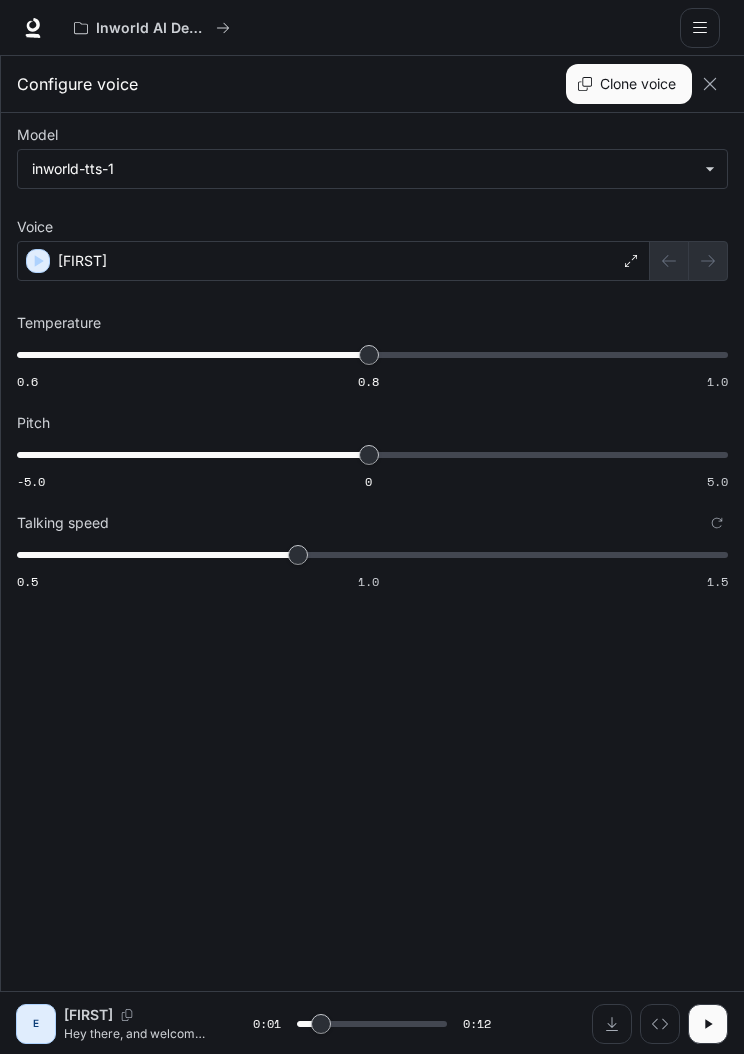 click at bounding box center [689, 261] 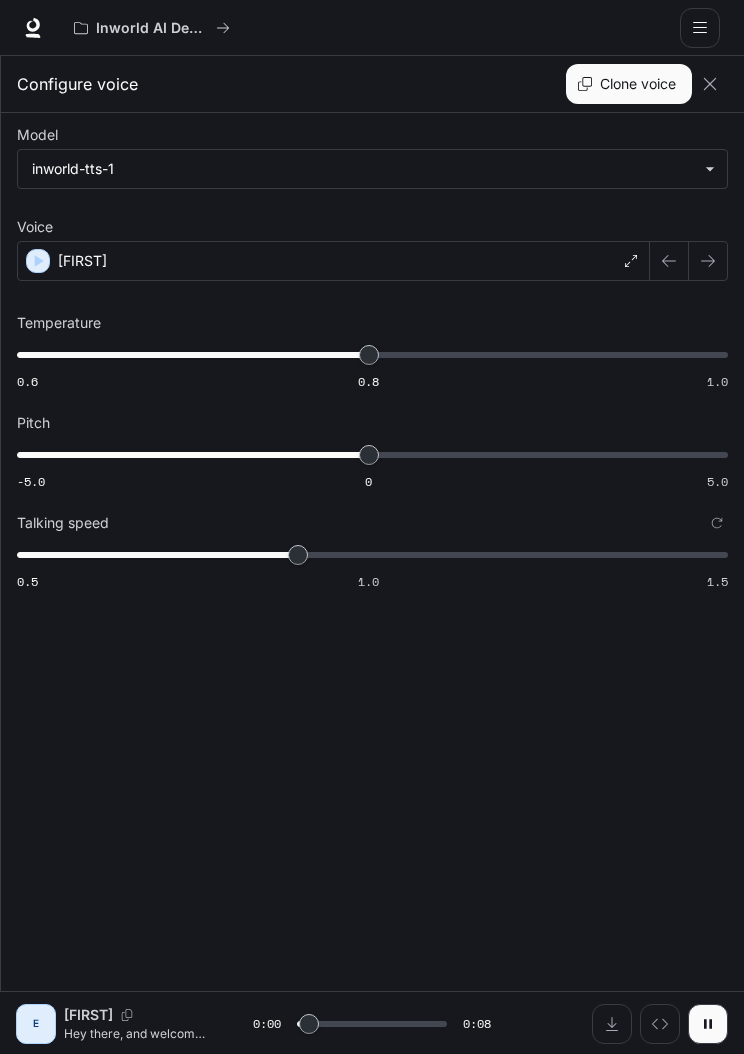 click at bounding box center (708, 261) 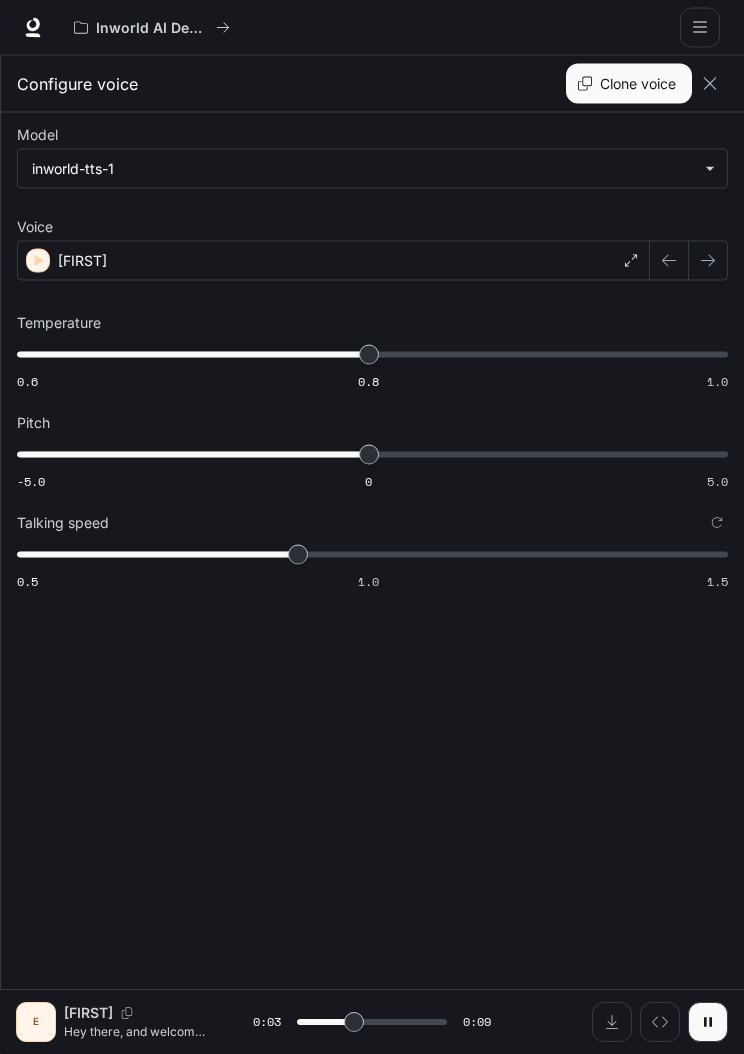 scroll, scrollTop: 0, scrollLeft: 0, axis: both 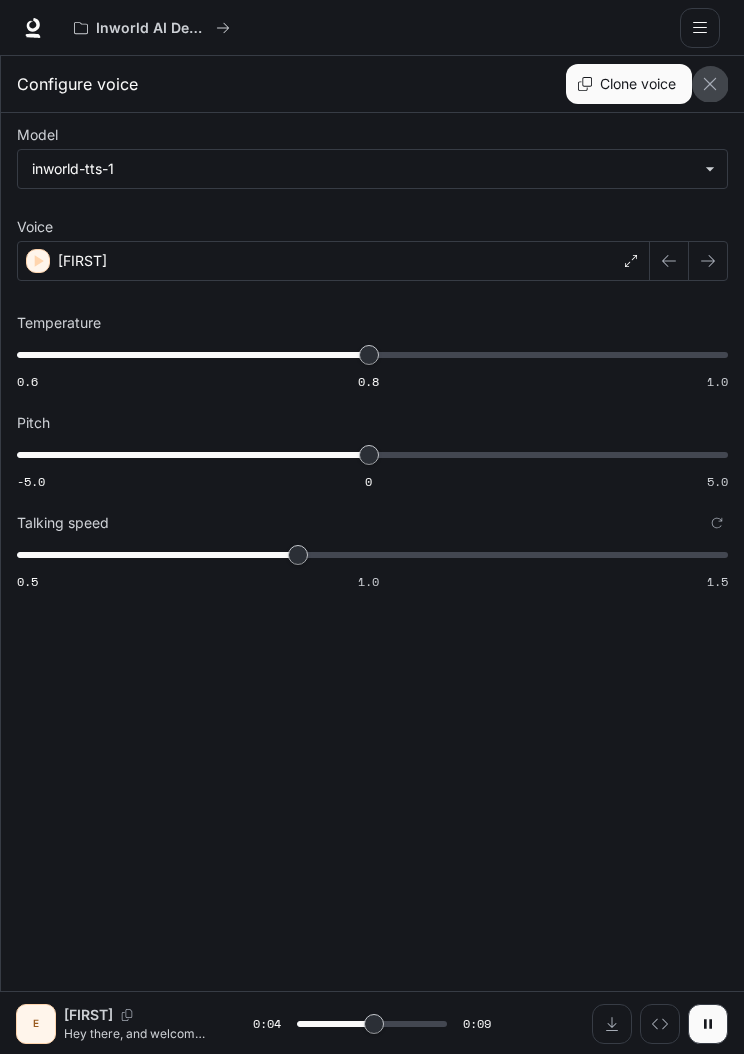 click at bounding box center (710, 84) 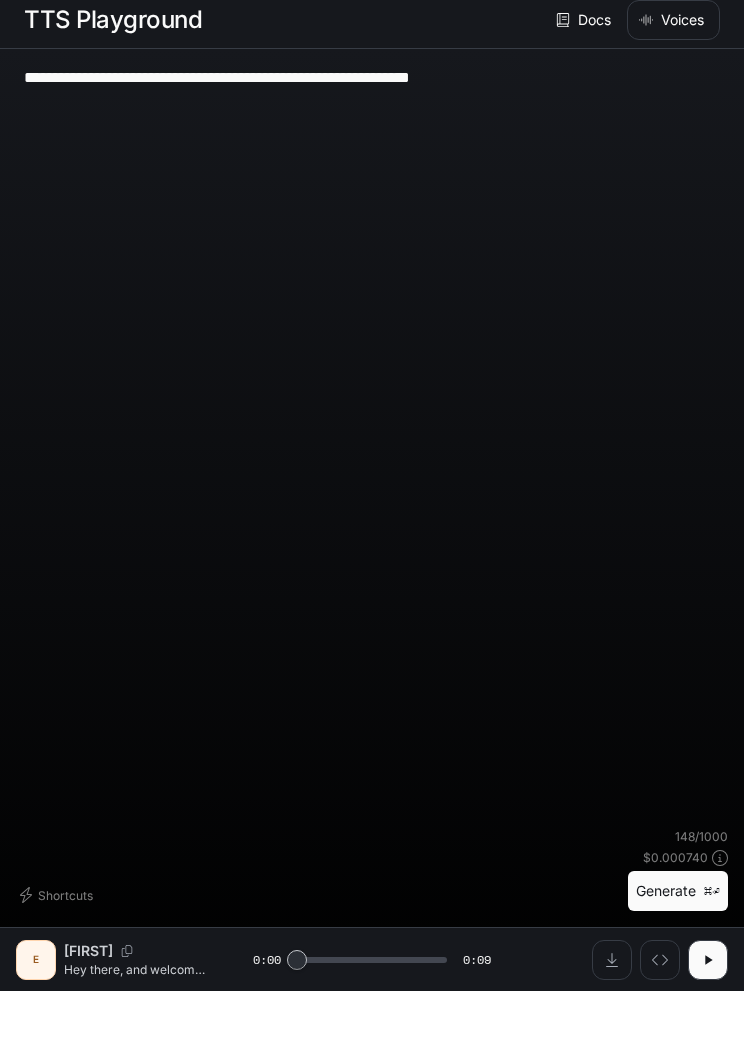 scroll, scrollTop: 1, scrollLeft: 0, axis: vertical 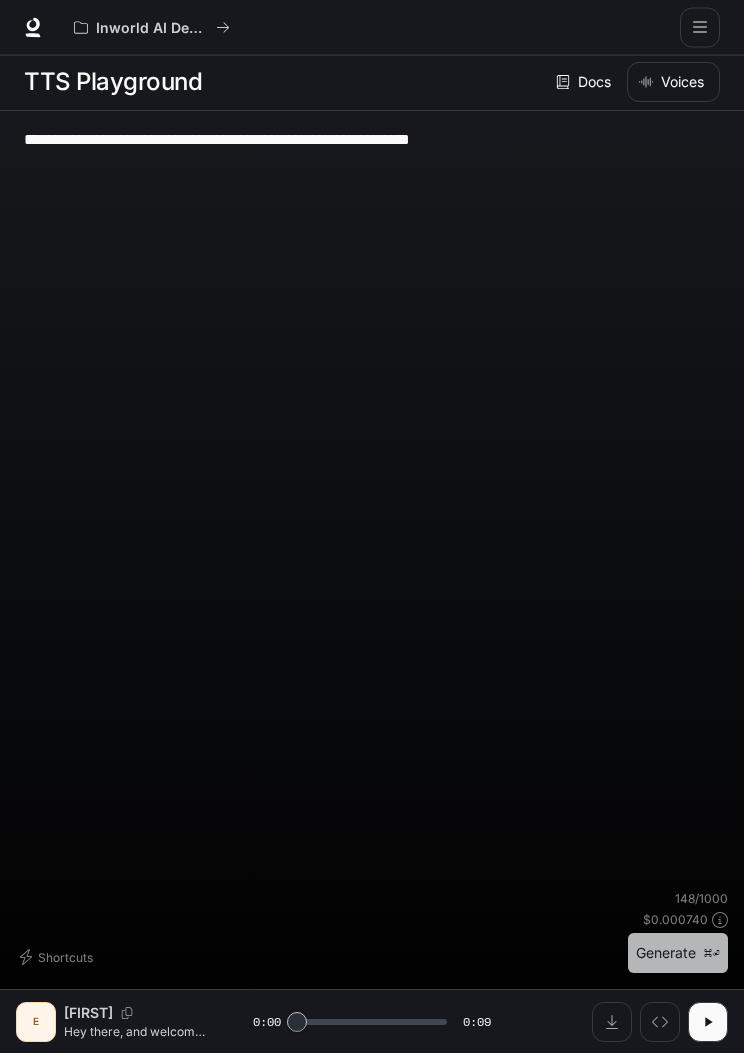 click on "Generate ⌘⏎" at bounding box center [678, 954] 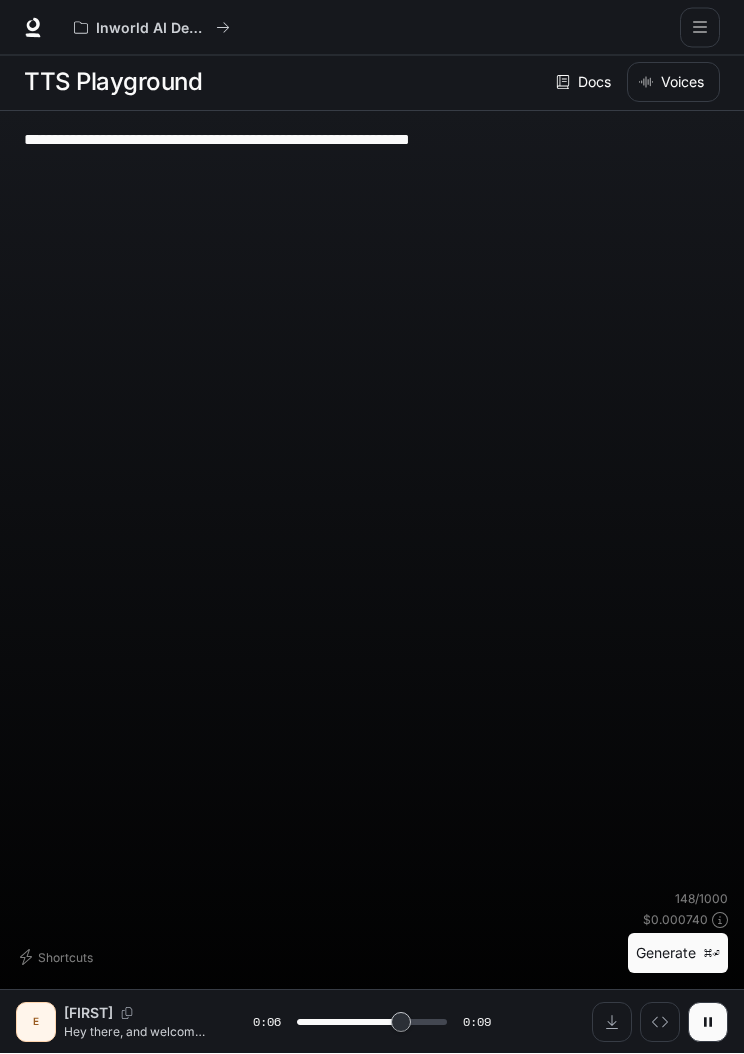scroll, scrollTop: 1, scrollLeft: 0, axis: vertical 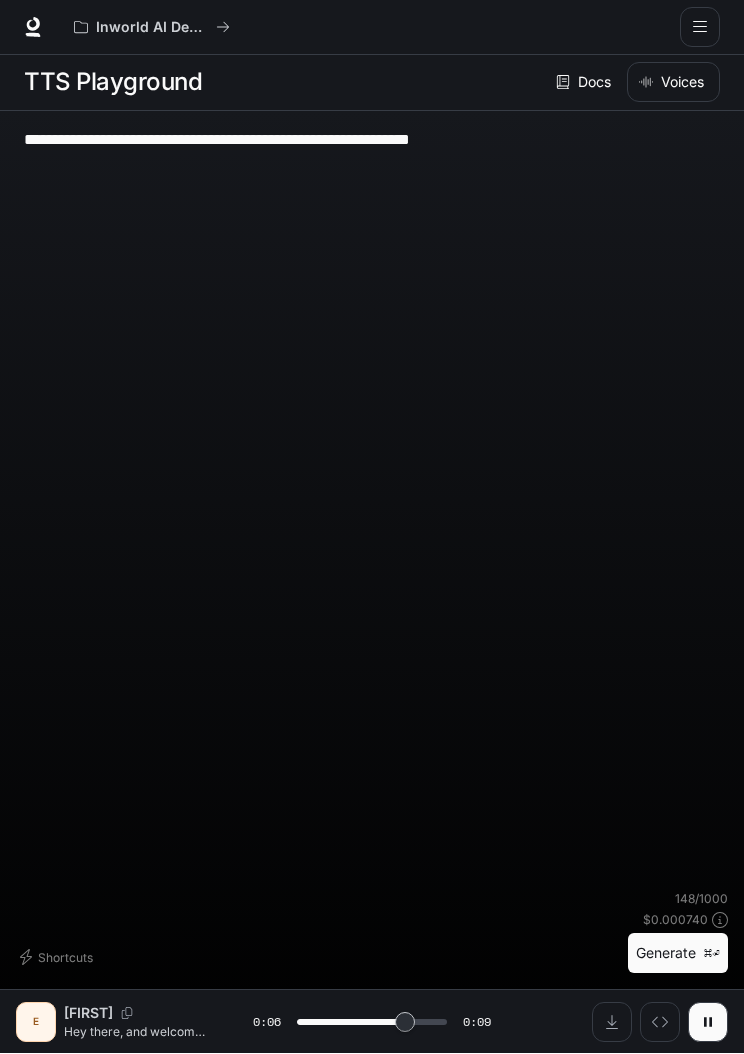 click on "Docs" at bounding box center (585, 83) 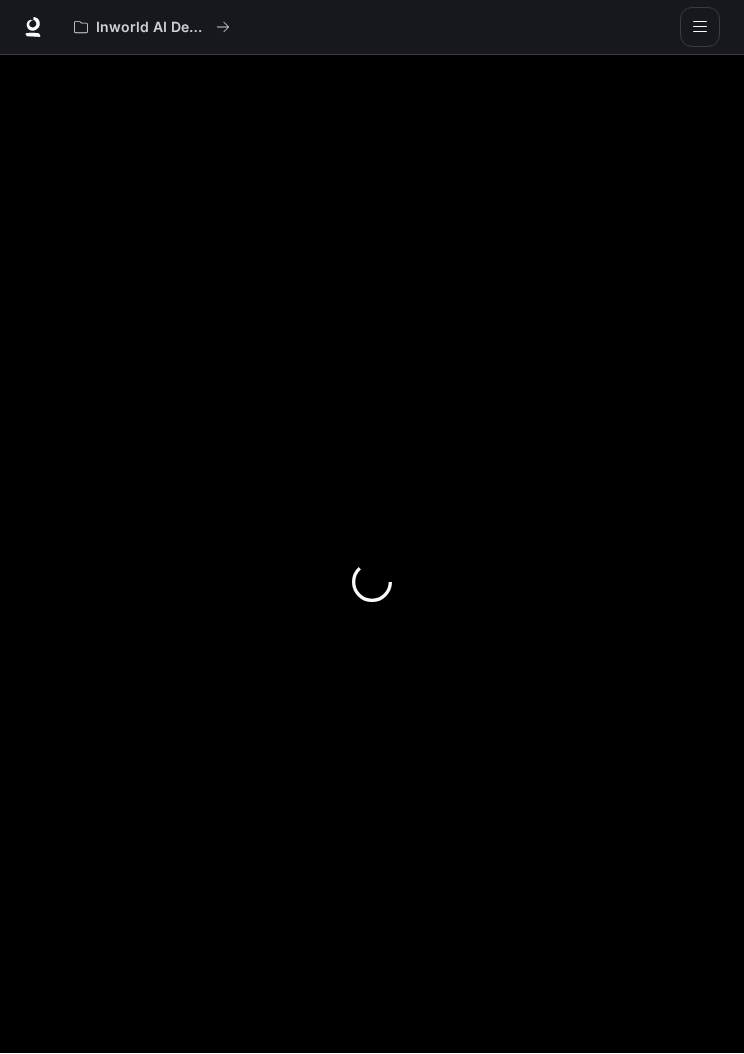 scroll, scrollTop: 1, scrollLeft: 0, axis: vertical 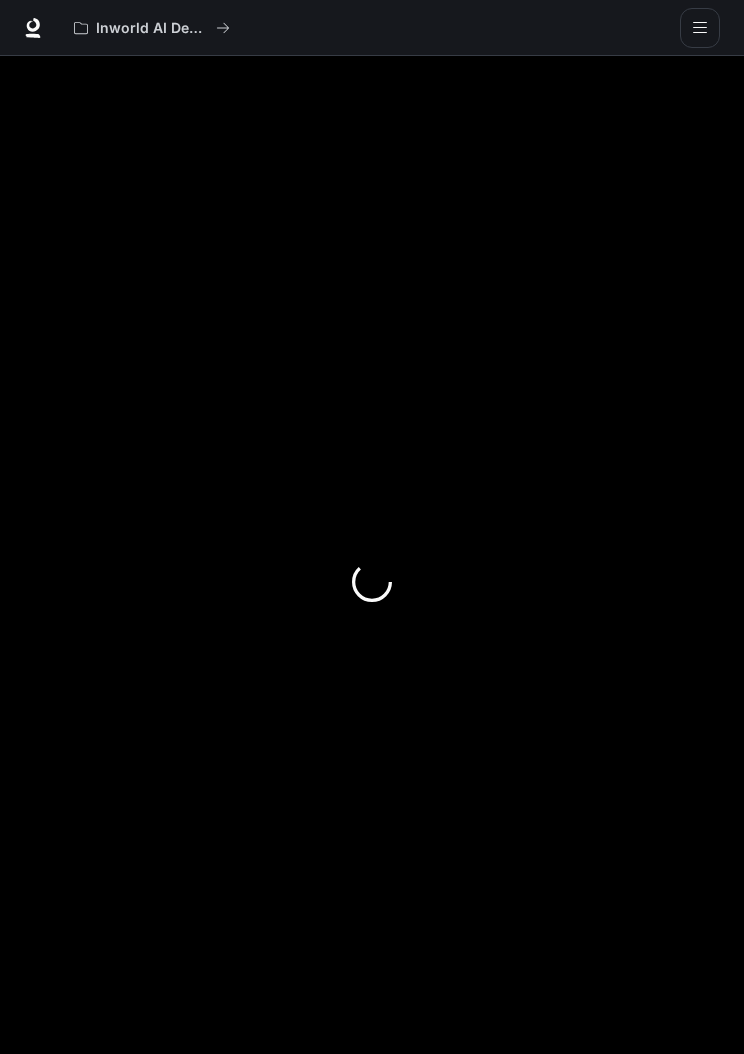 click at bounding box center (700, 28) 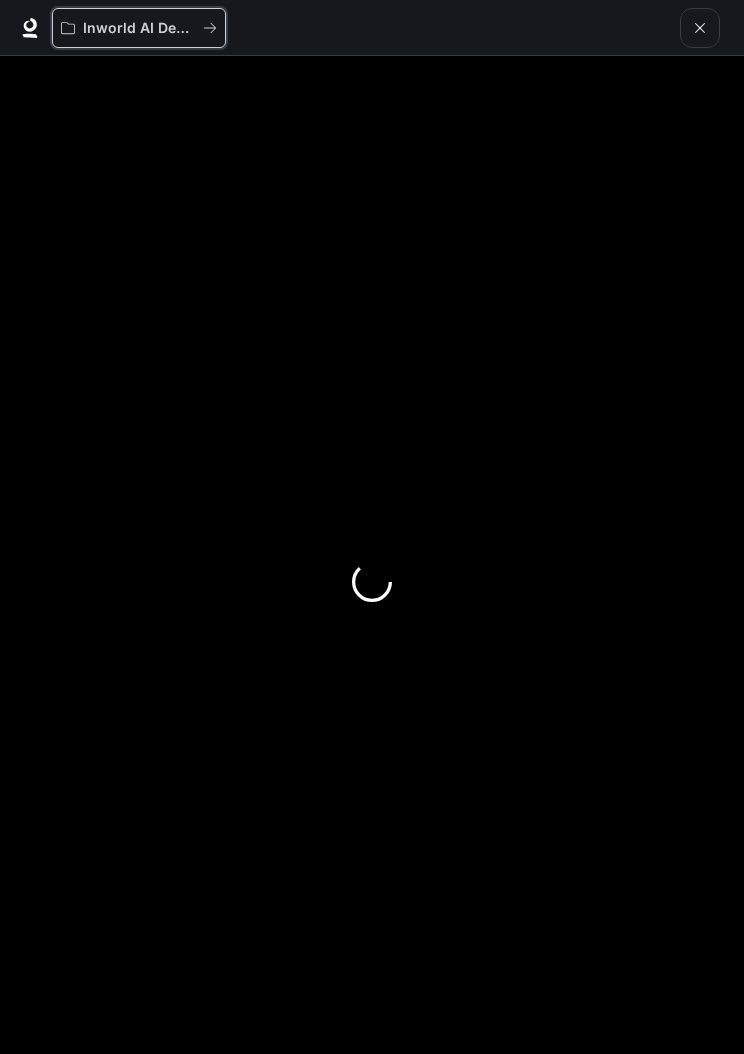 click at bounding box center (210, 28) 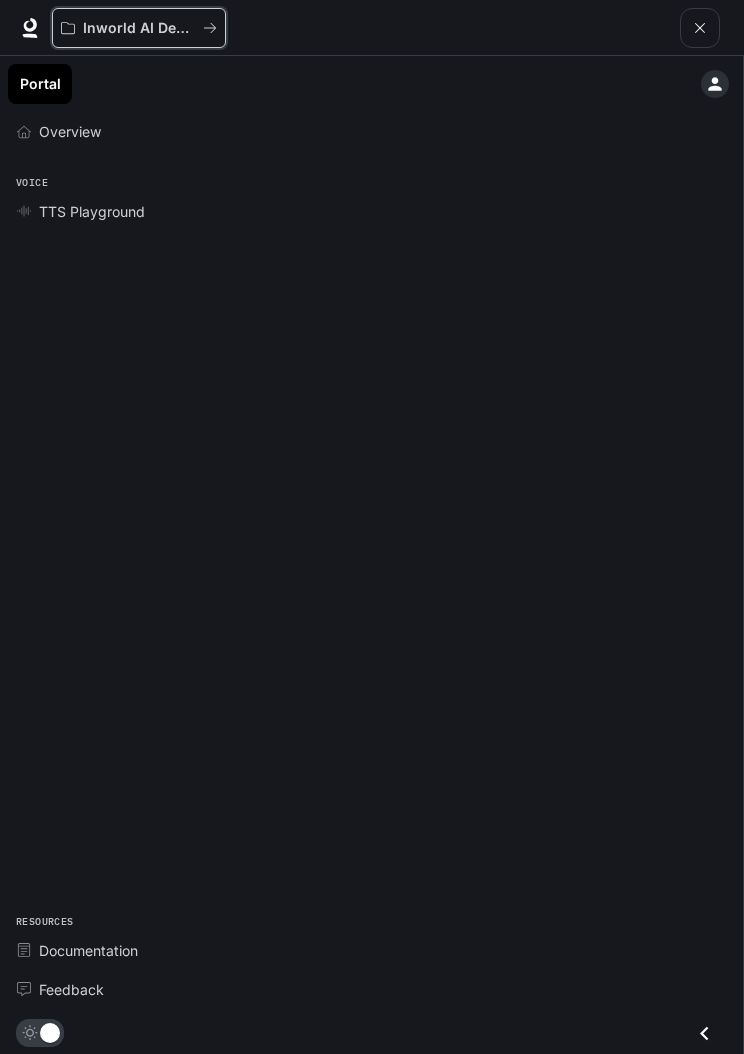 click on "Inworld AI Demos" at bounding box center (139, 28) 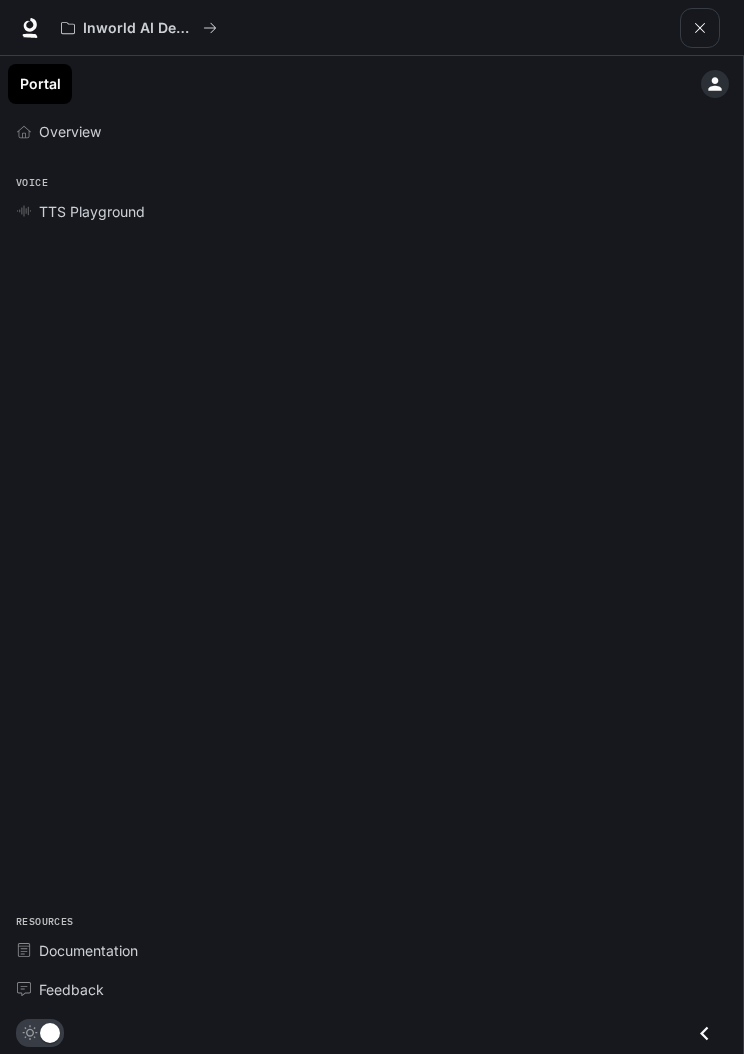 click at bounding box center [30, 28] 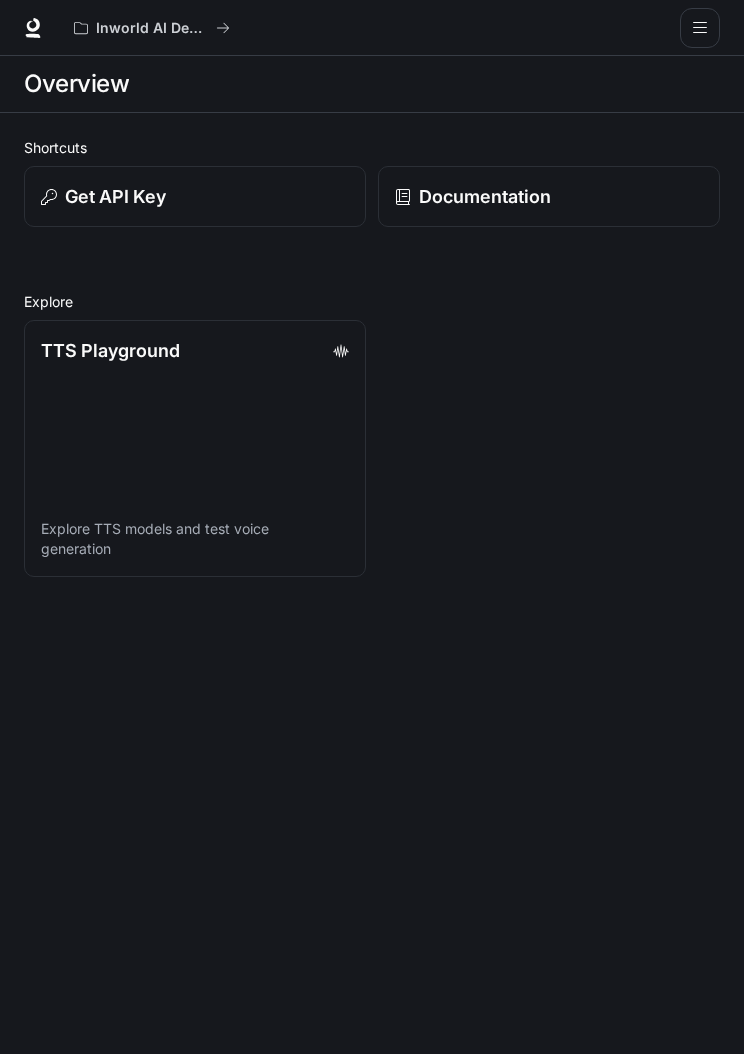 click at bounding box center [372, 527] 